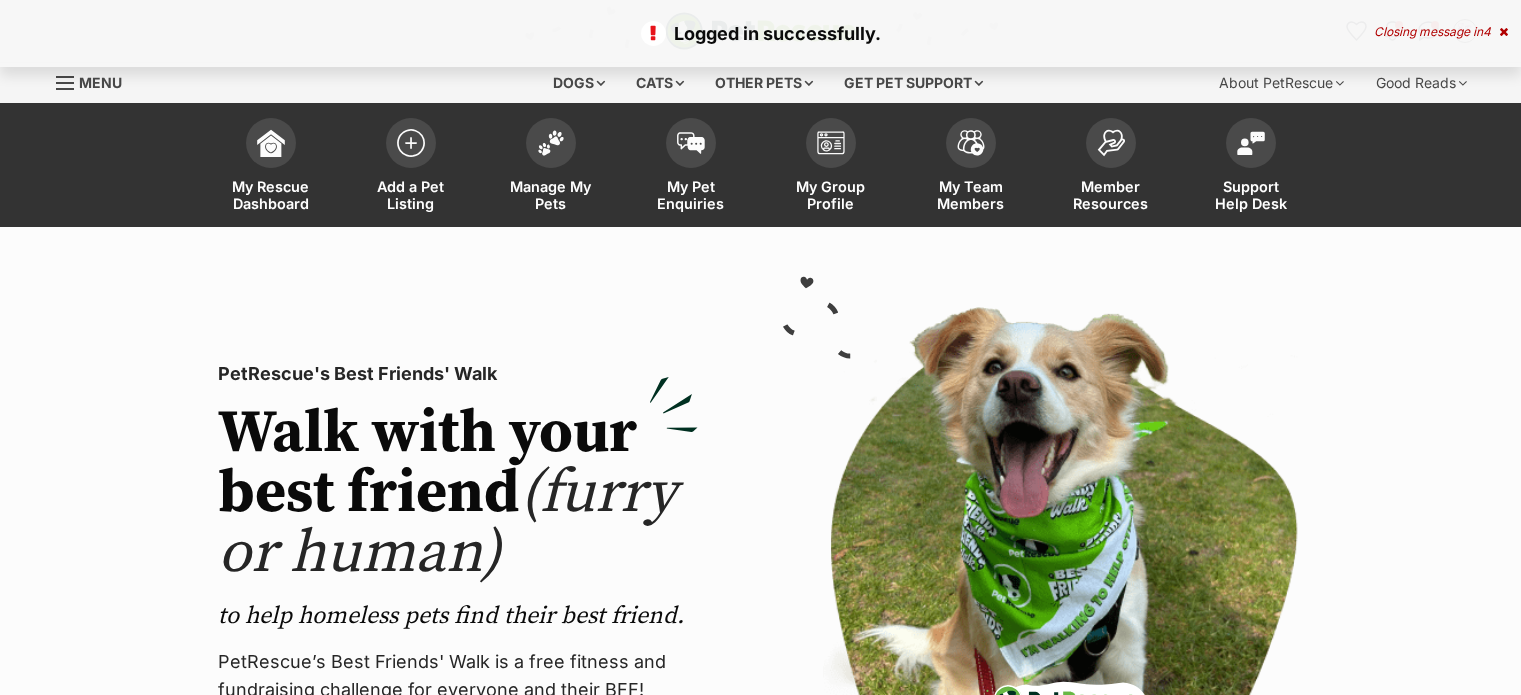 scroll, scrollTop: 0, scrollLeft: 0, axis: both 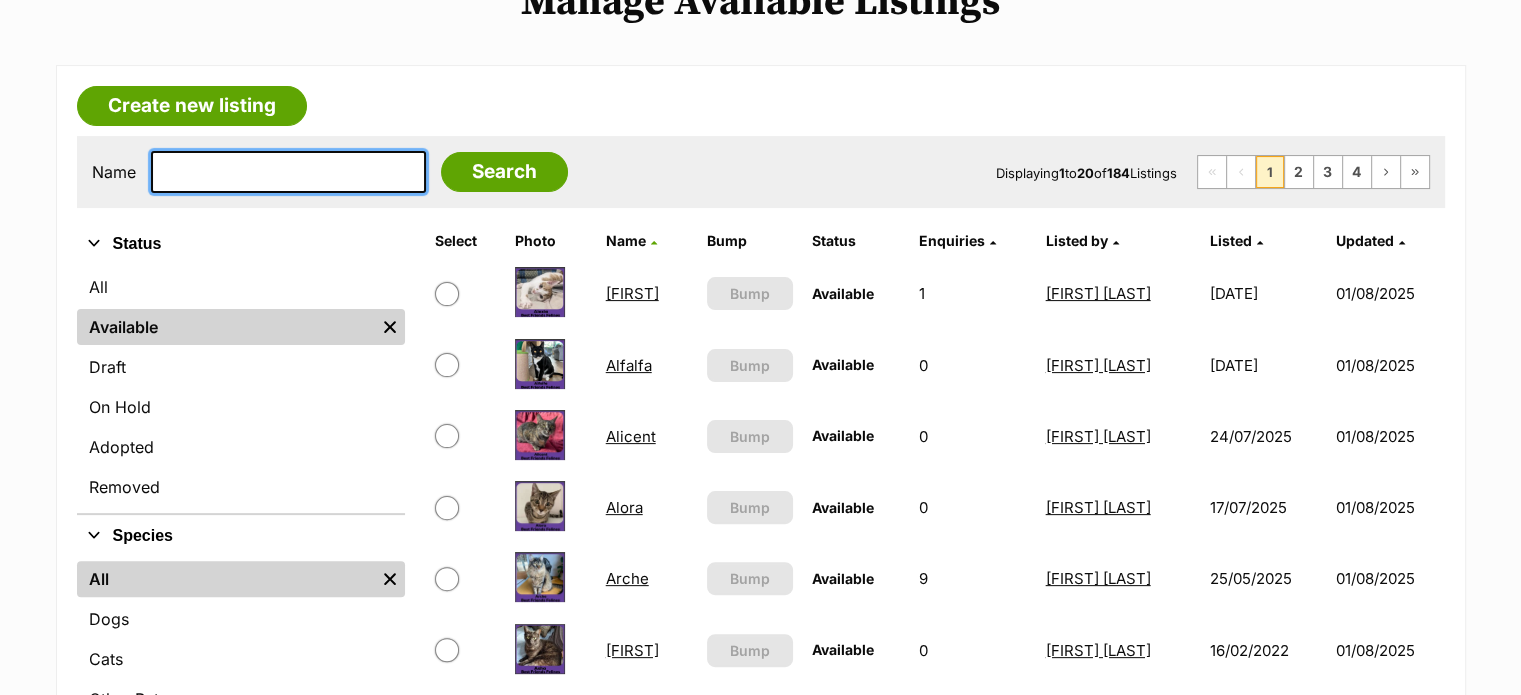 click at bounding box center (288, 172) 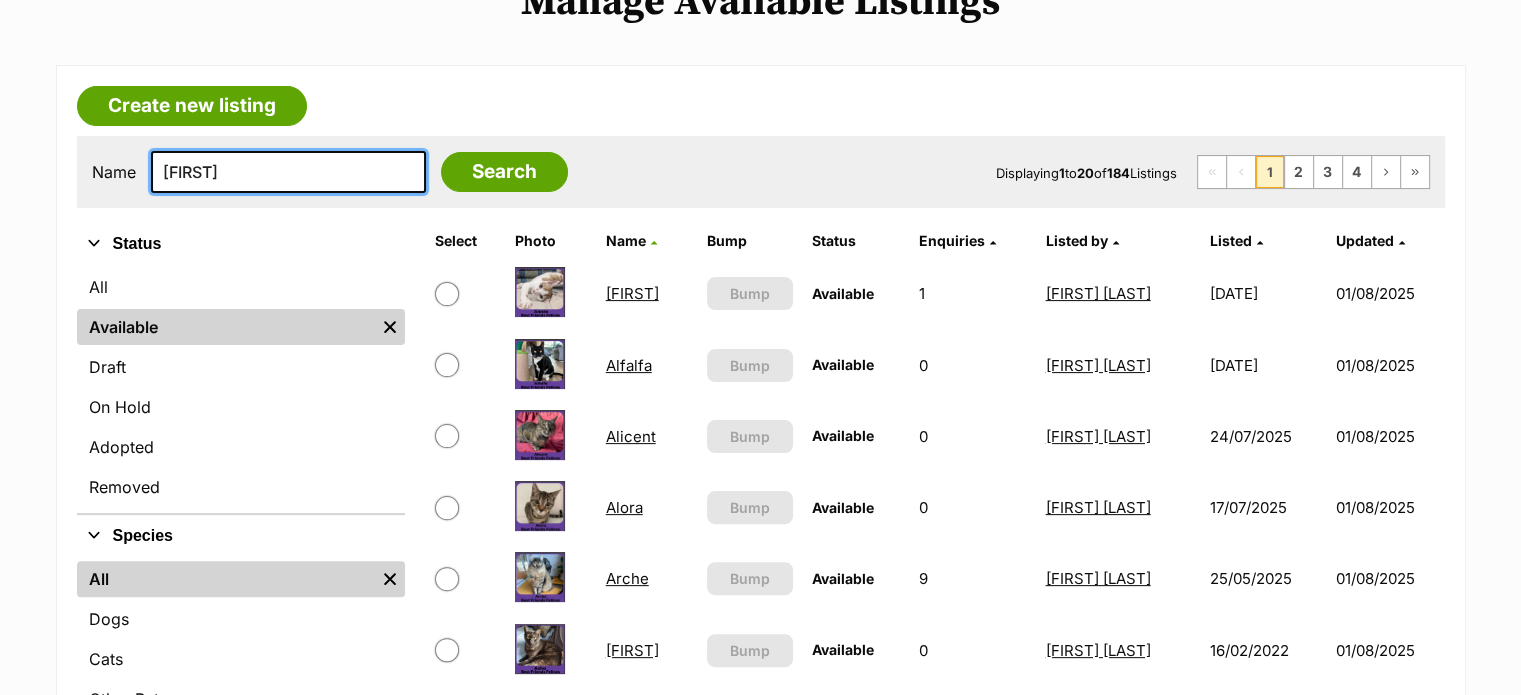 type on "raven" 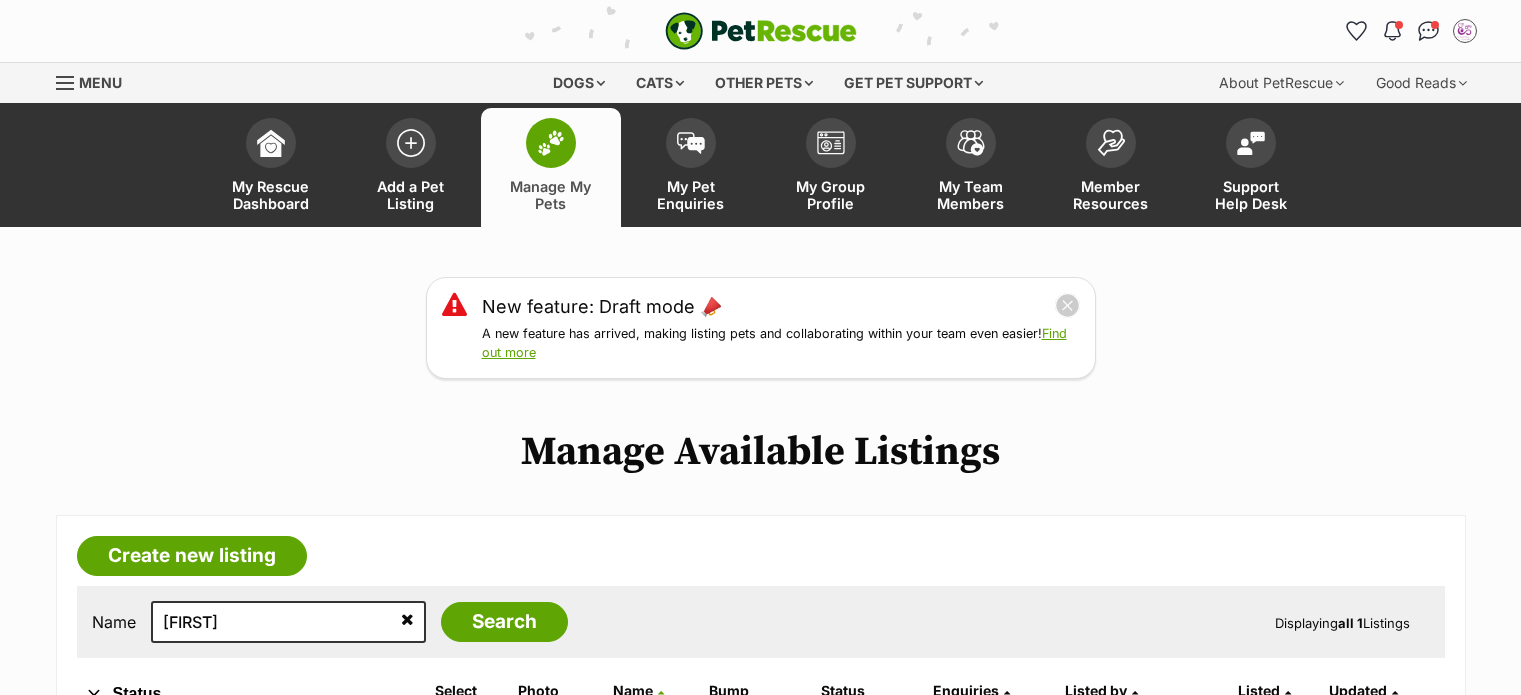 scroll, scrollTop: 0, scrollLeft: 0, axis: both 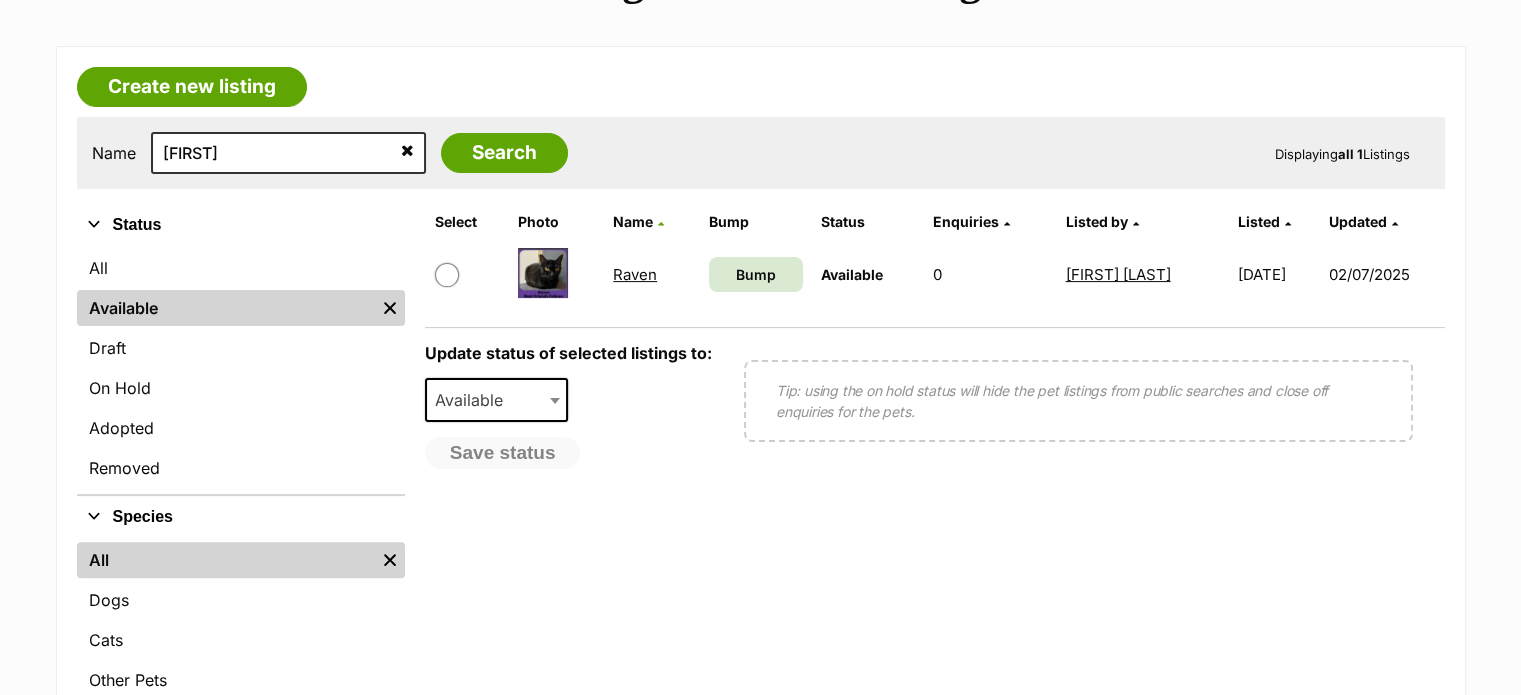 click at bounding box center [447, 275] 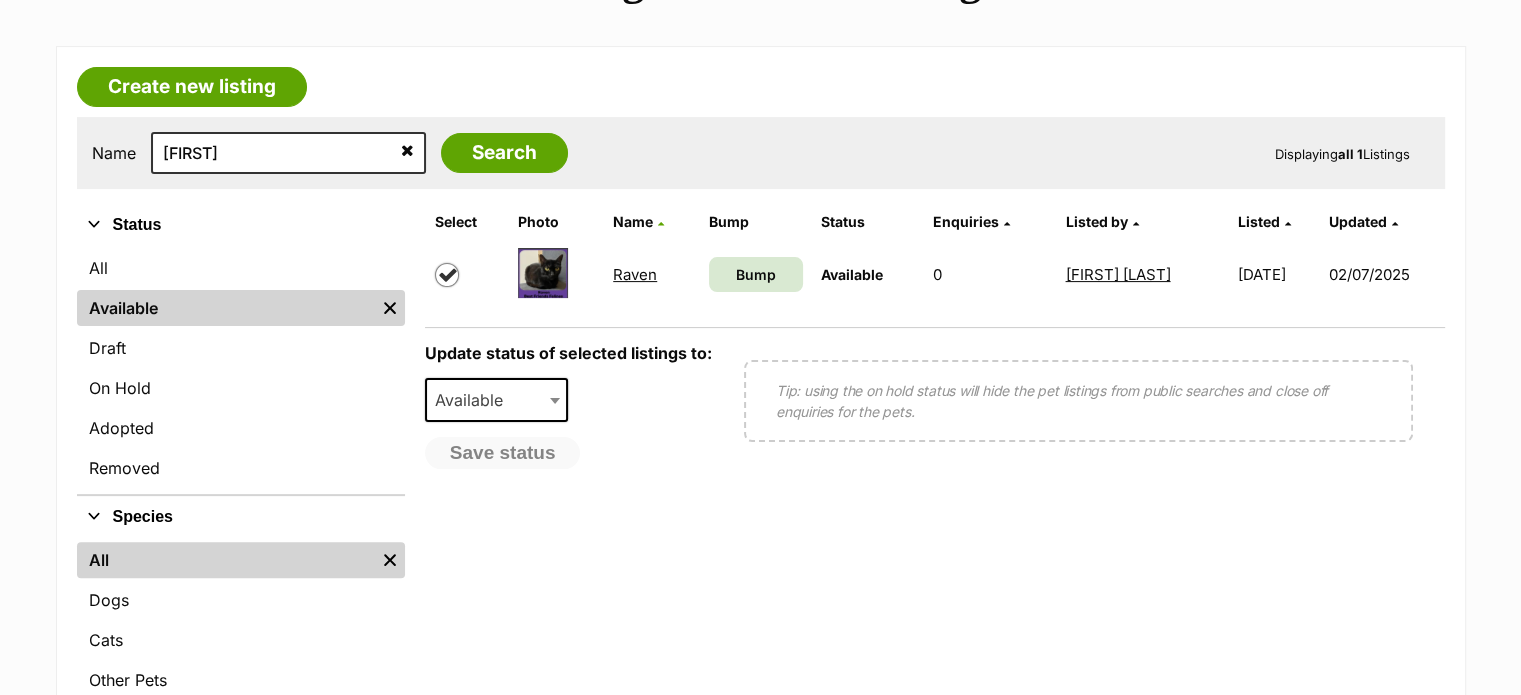 checkbox on "true" 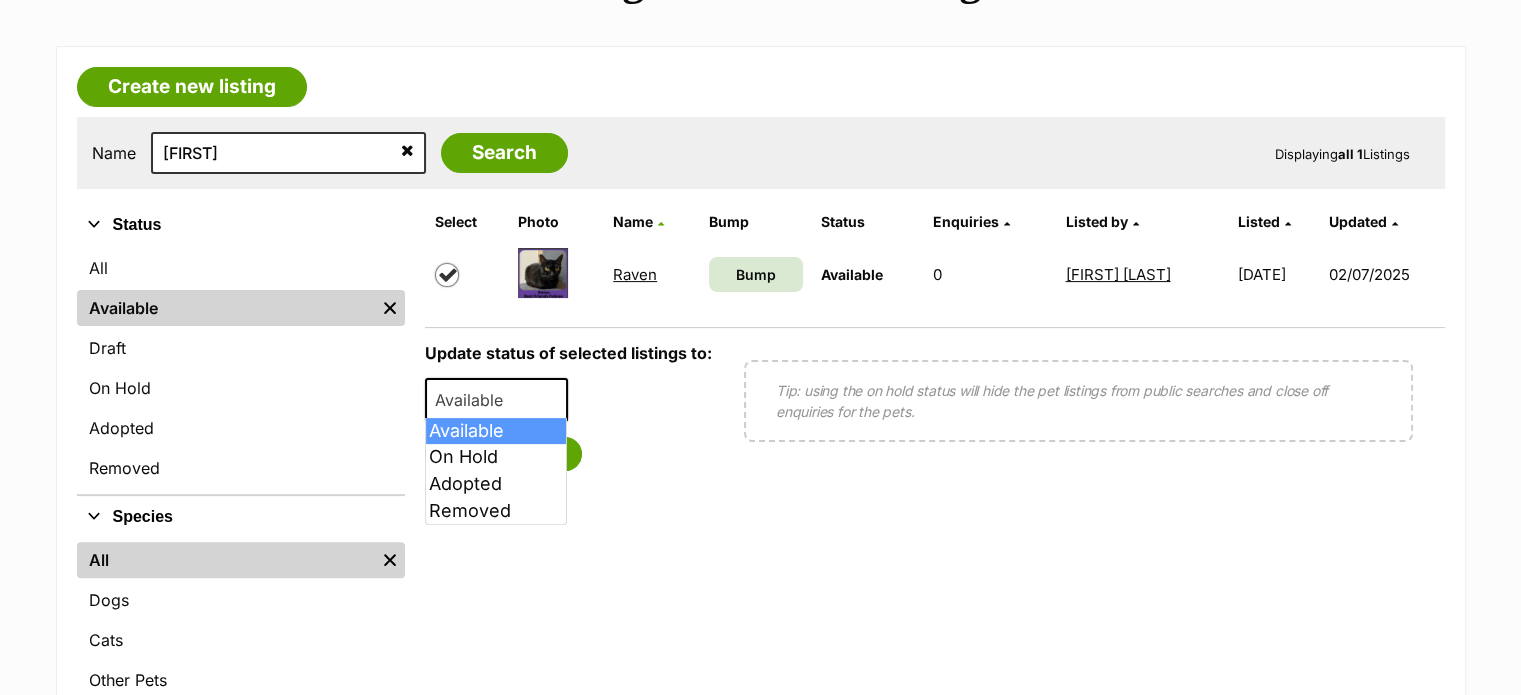 click on "Available" at bounding box center (475, 400) 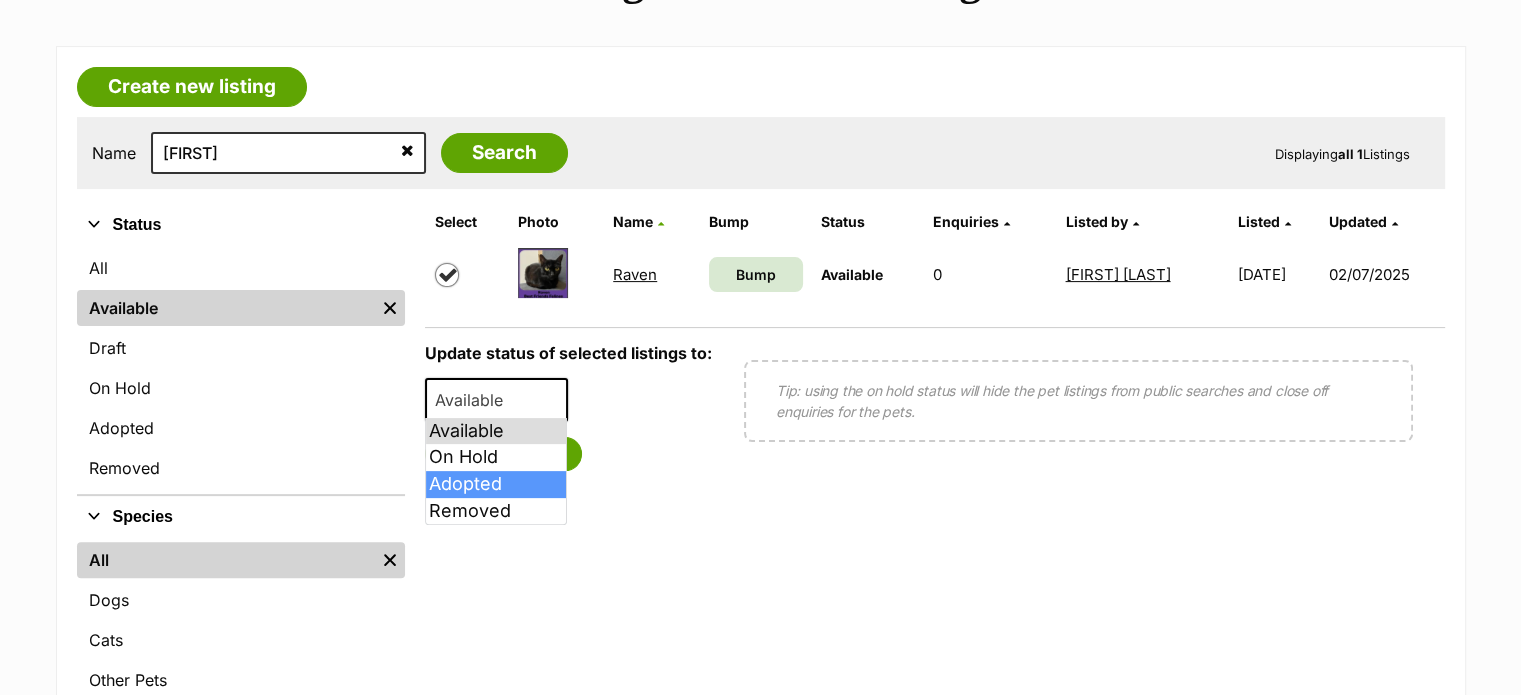 select on "rehomed" 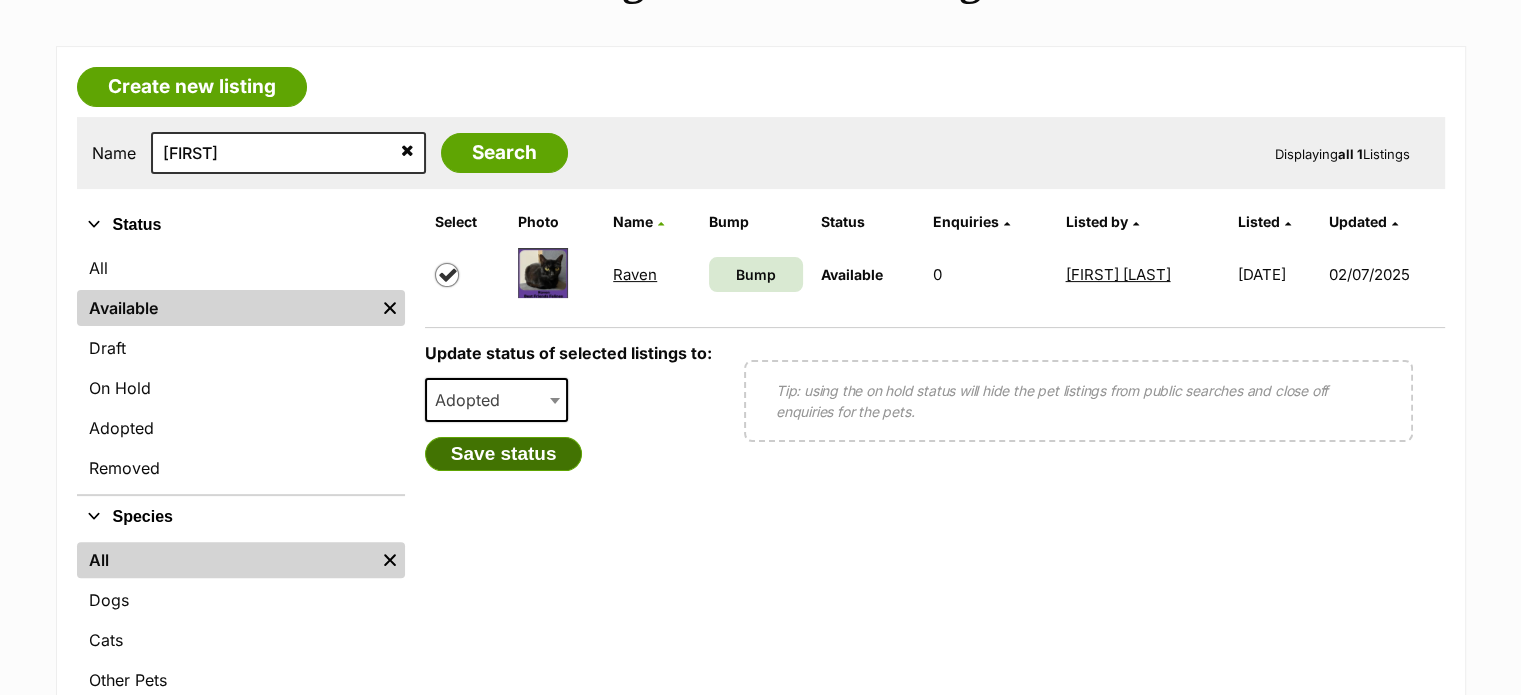 click on "Save status" at bounding box center (504, 454) 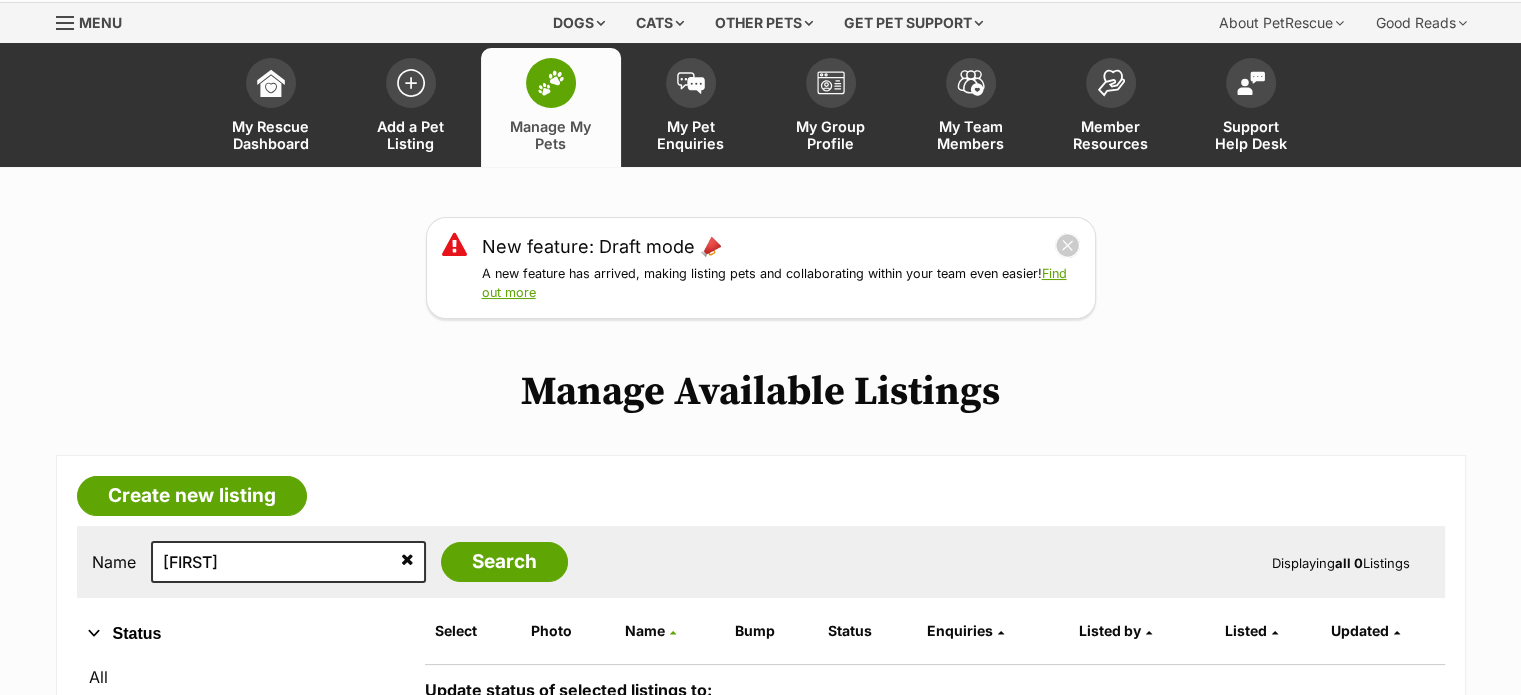 scroll, scrollTop: 0, scrollLeft: 0, axis: both 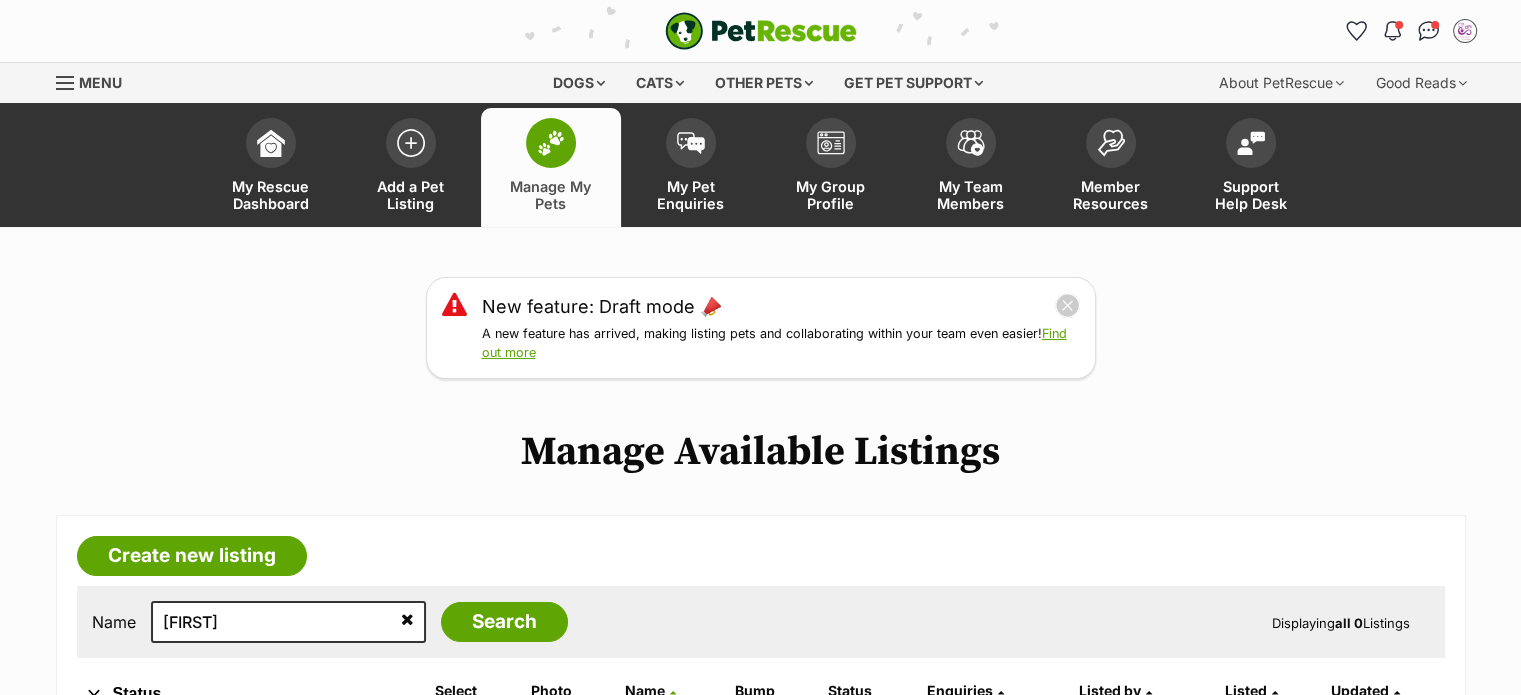 click on "Manage My Pets" at bounding box center [551, 195] 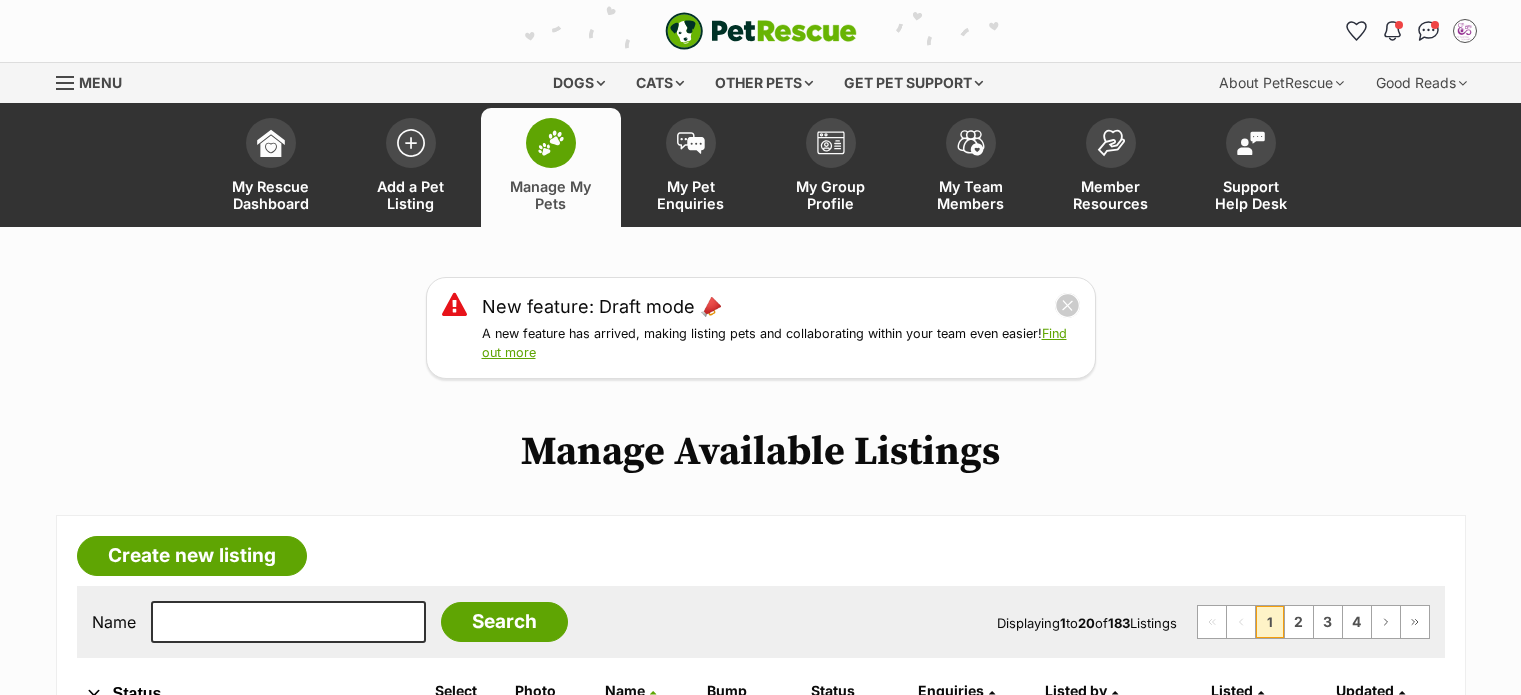 scroll, scrollTop: 0, scrollLeft: 0, axis: both 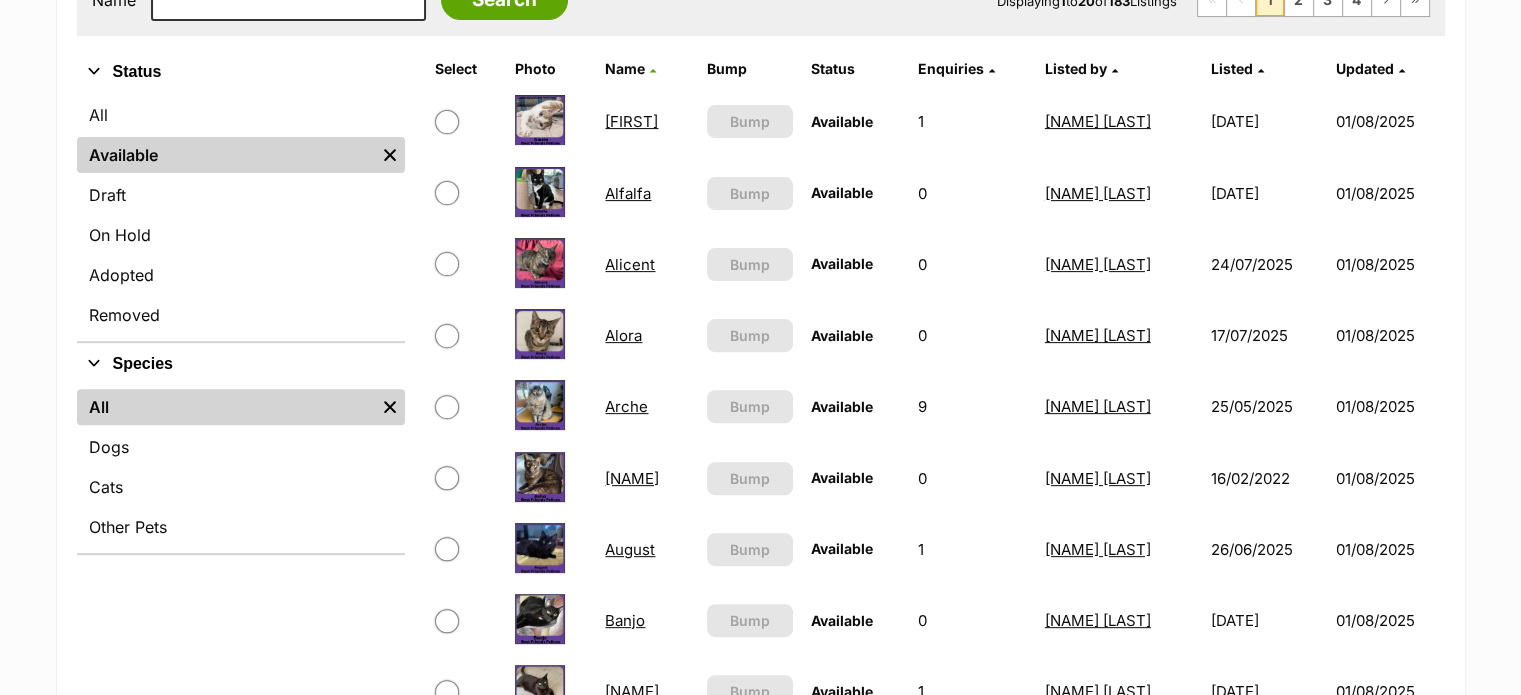 click on "Arche" at bounding box center [626, 406] 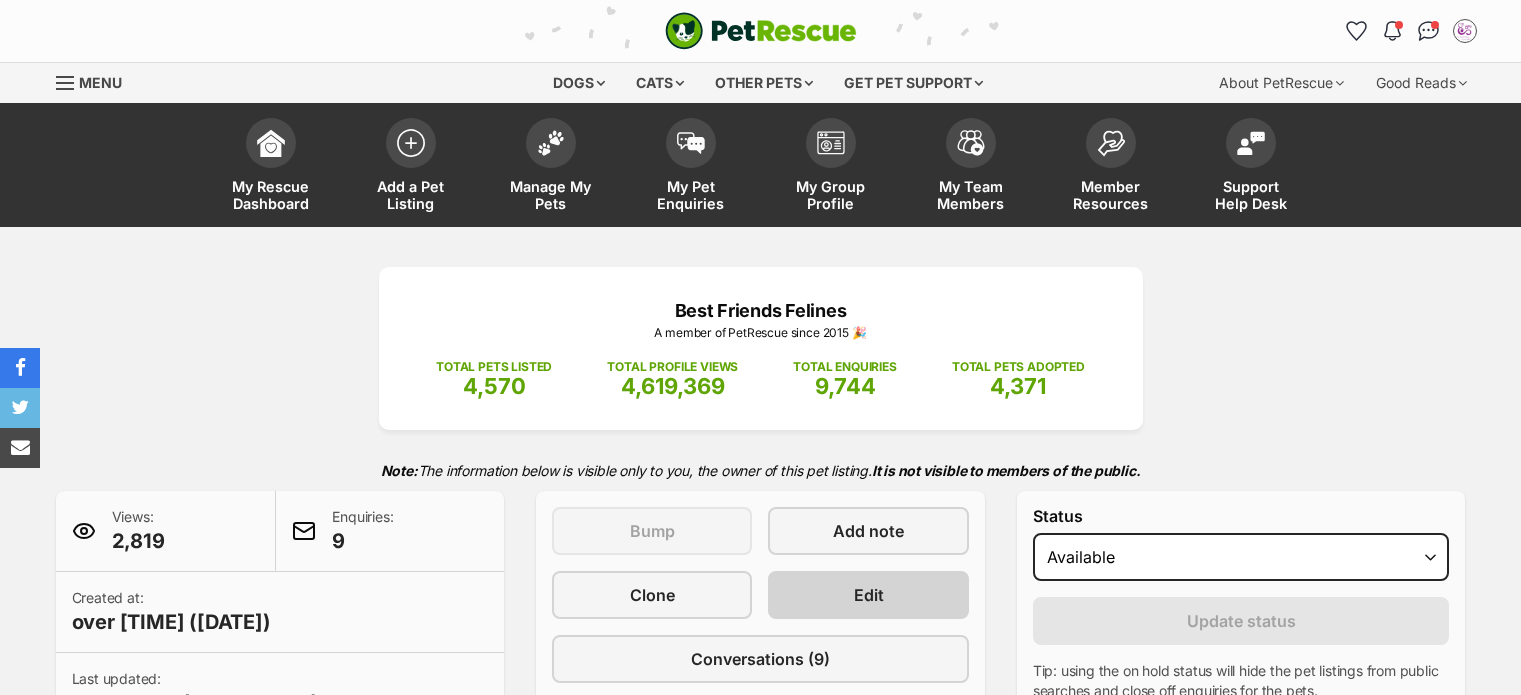scroll, scrollTop: 0, scrollLeft: 0, axis: both 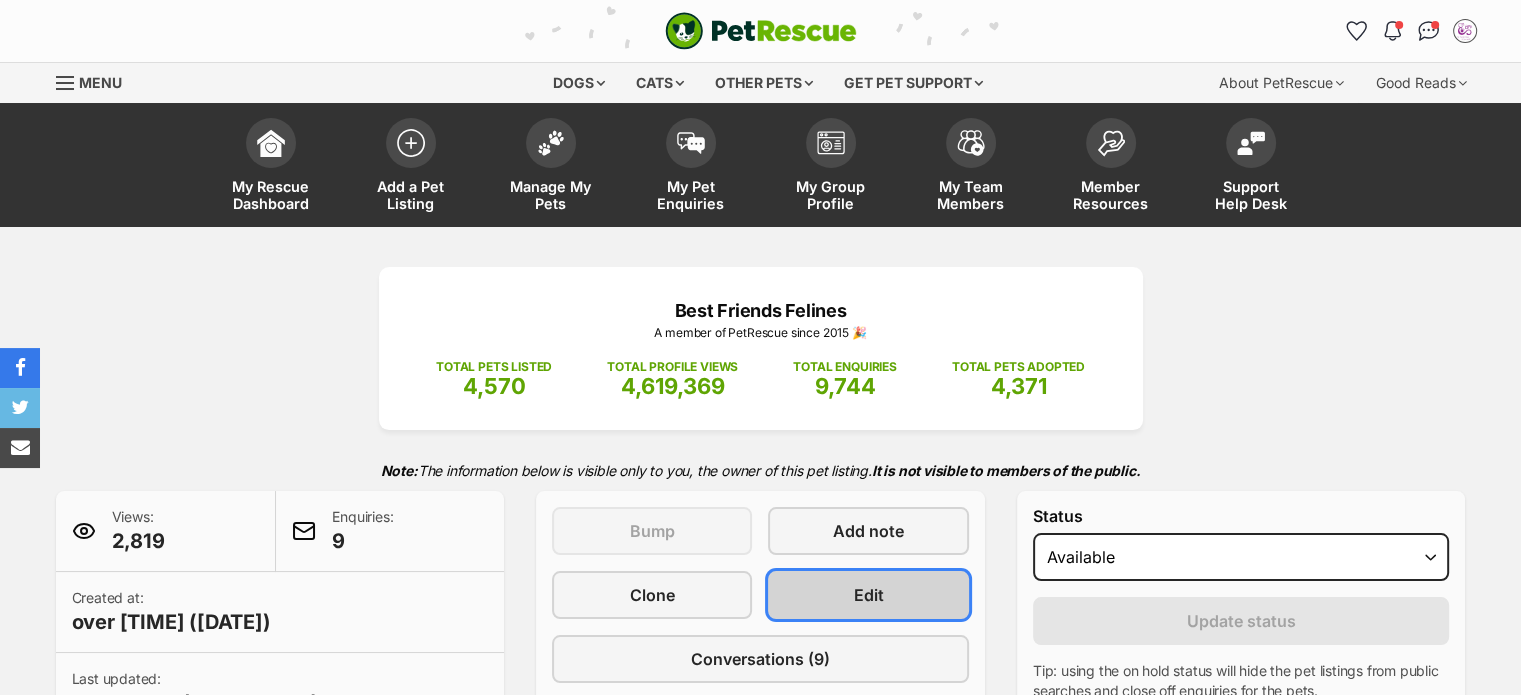 click on "Edit" at bounding box center [868, 595] 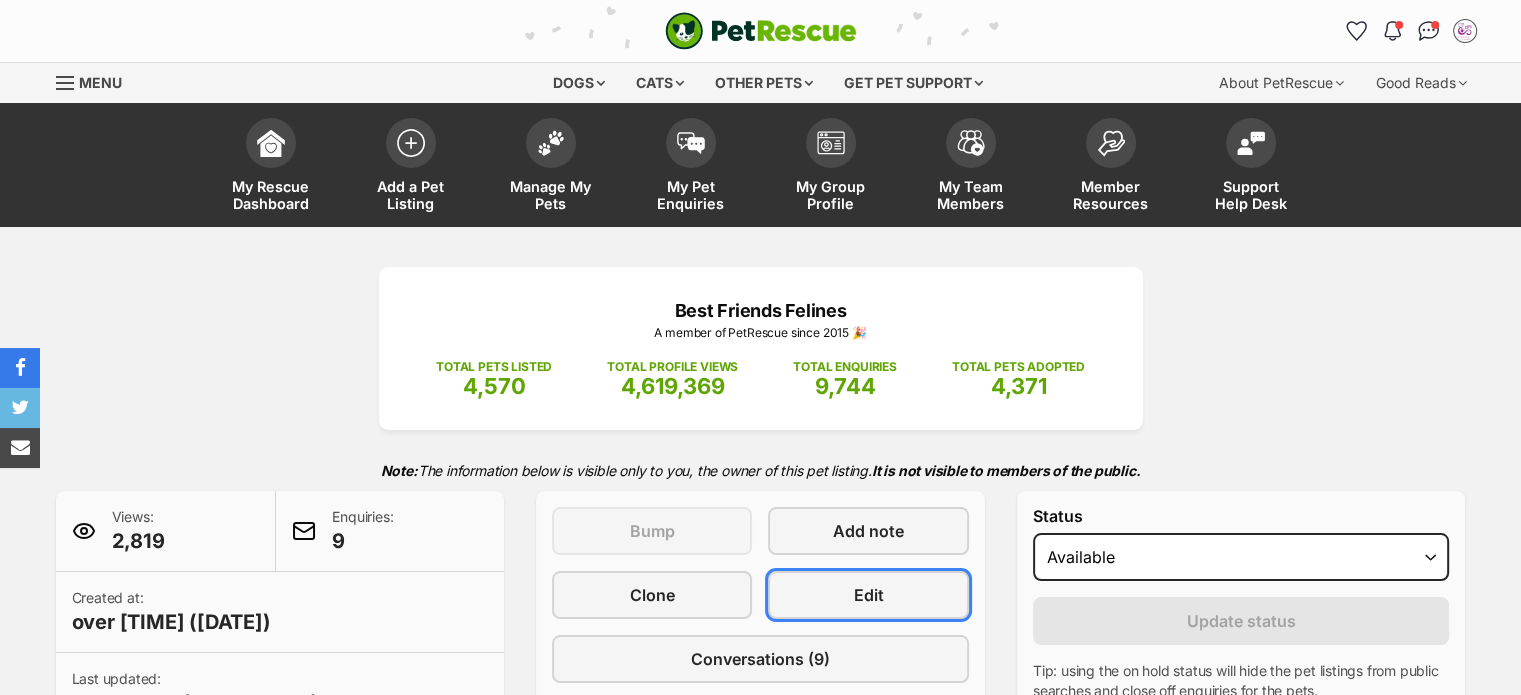 scroll, scrollTop: 0, scrollLeft: 0, axis: both 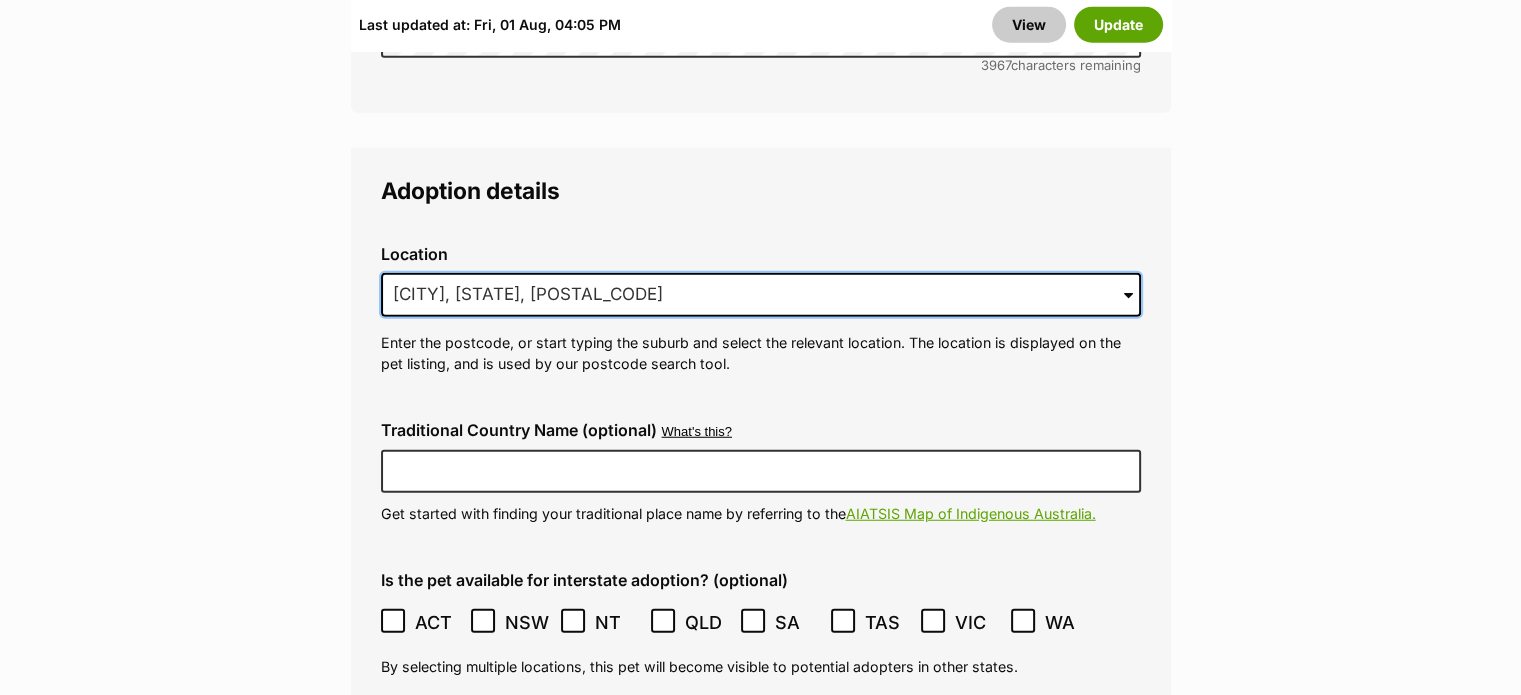 drag, startPoint x: 596, startPoint y: 291, endPoint x: 275, endPoint y: 283, distance: 321.09967 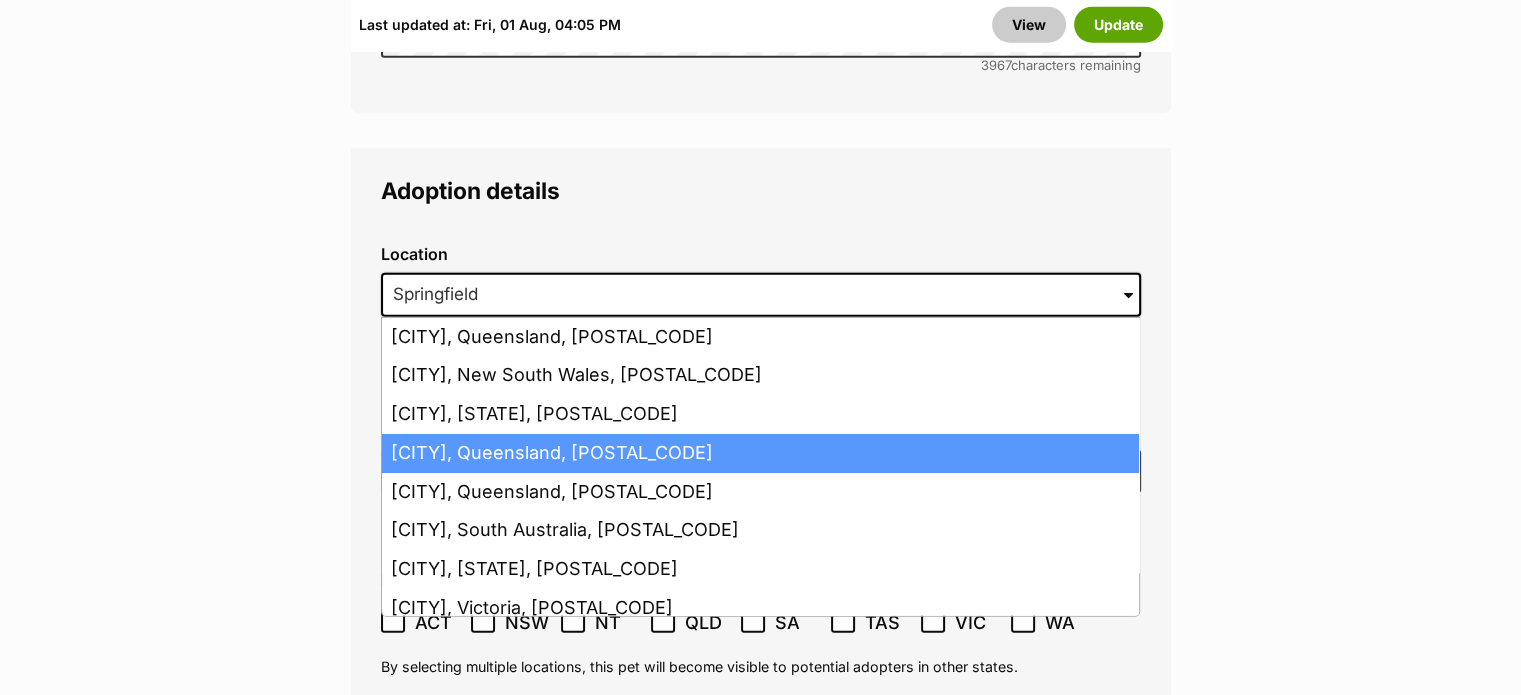 click on "Springfield Lakes, Queensland, 4300" at bounding box center (760, 453) 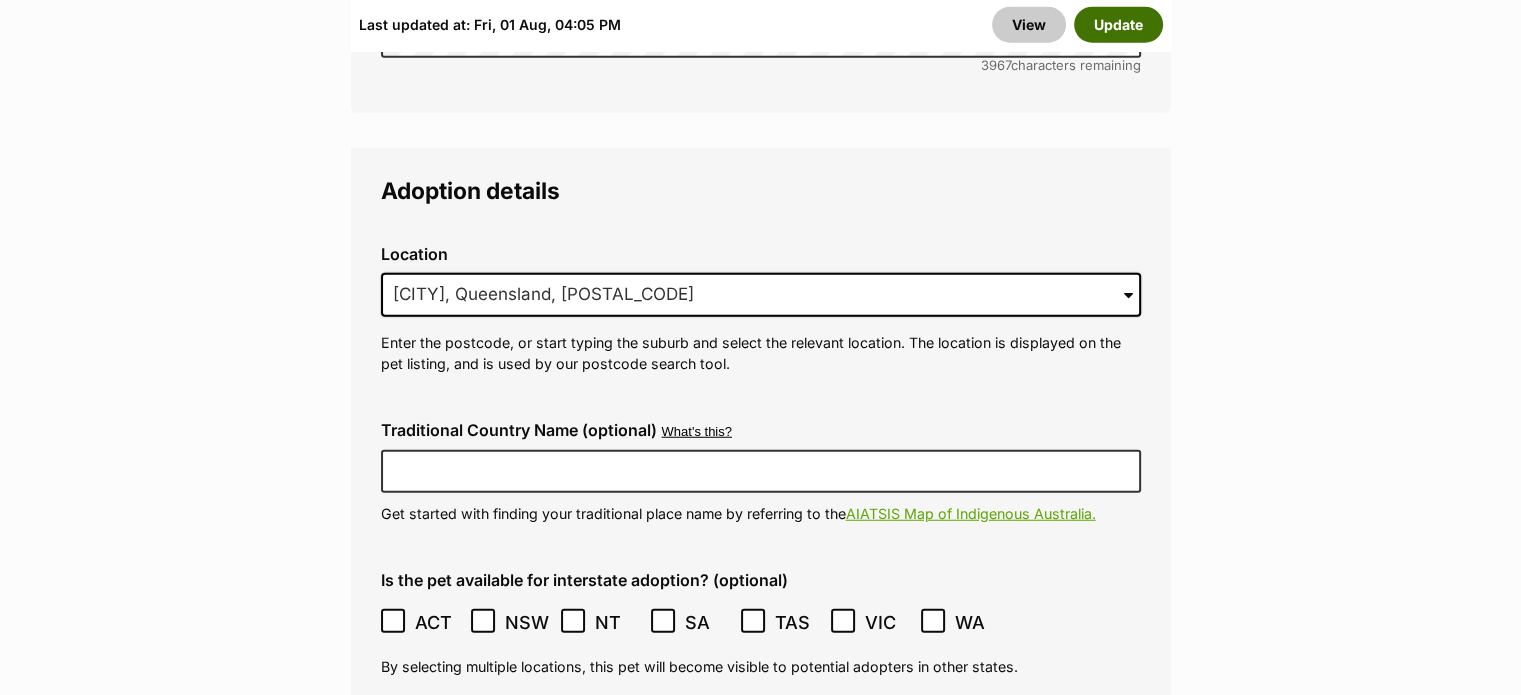 click on "Update" at bounding box center (1118, 25) 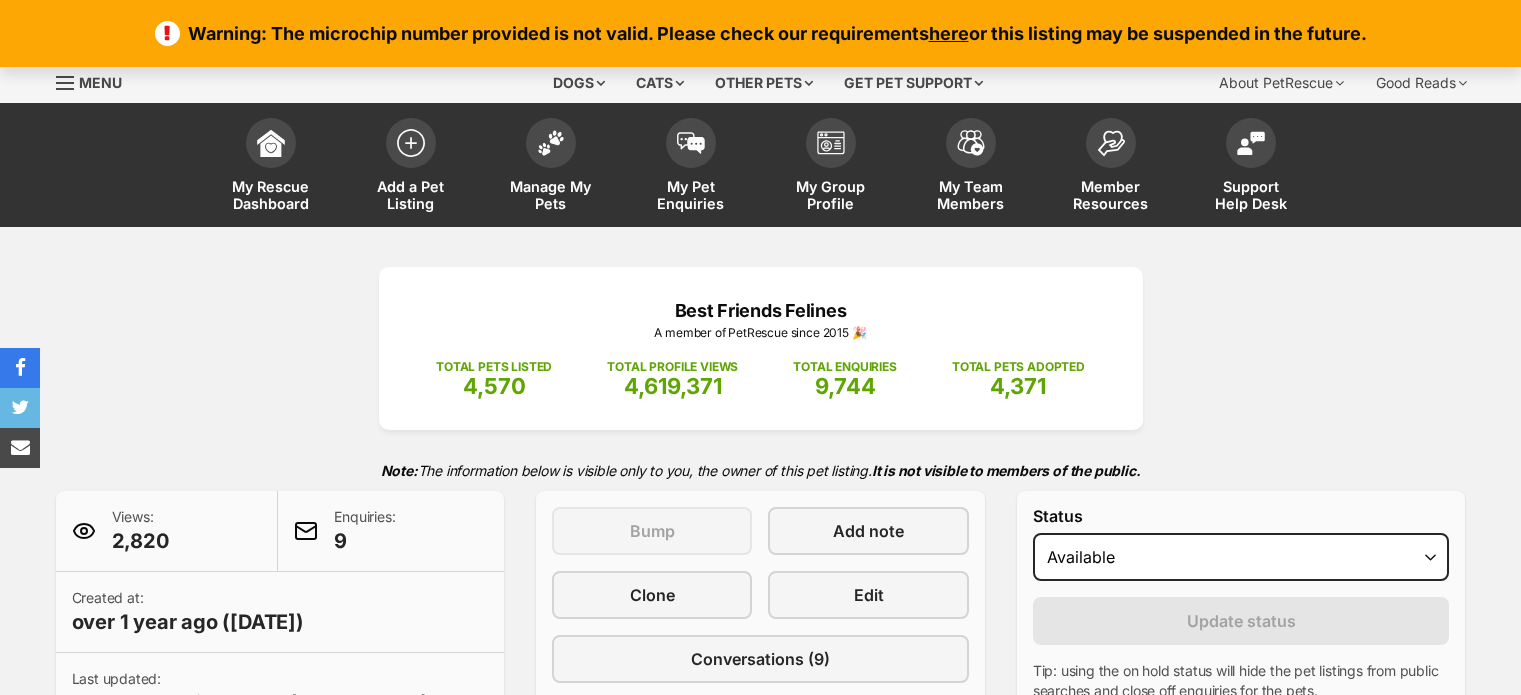 scroll, scrollTop: 0, scrollLeft: 0, axis: both 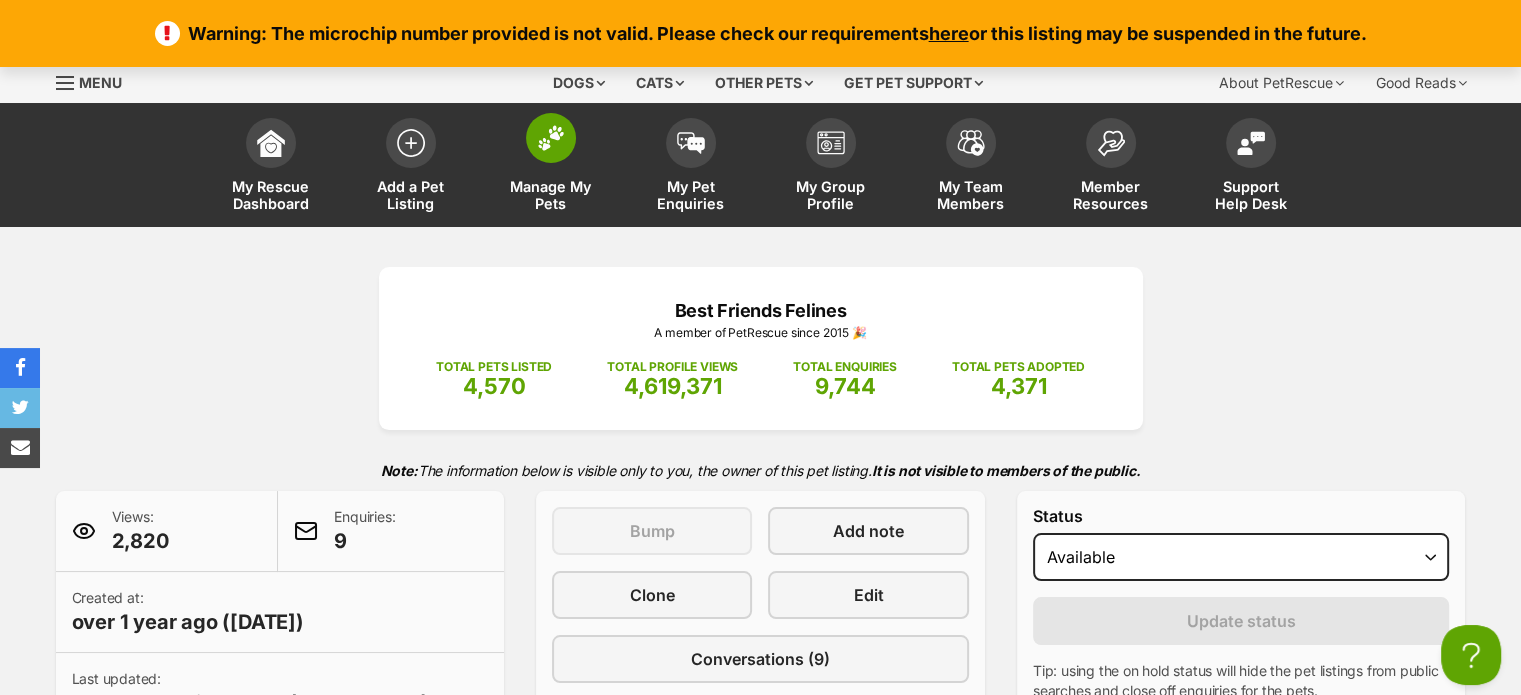 click on "Manage My Pets" at bounding box center [551, 195] 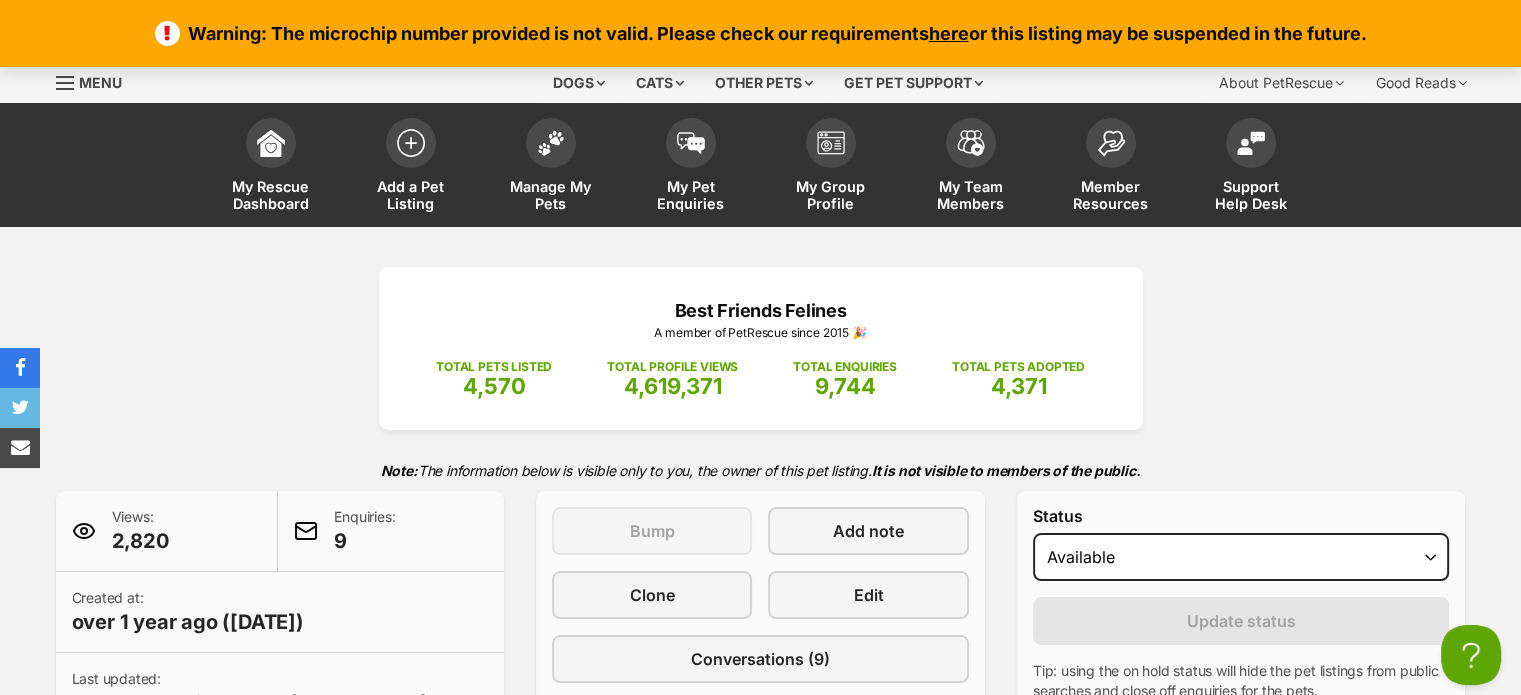 scroll, scrollTop: 0, scrollLeft: 0, axis: both 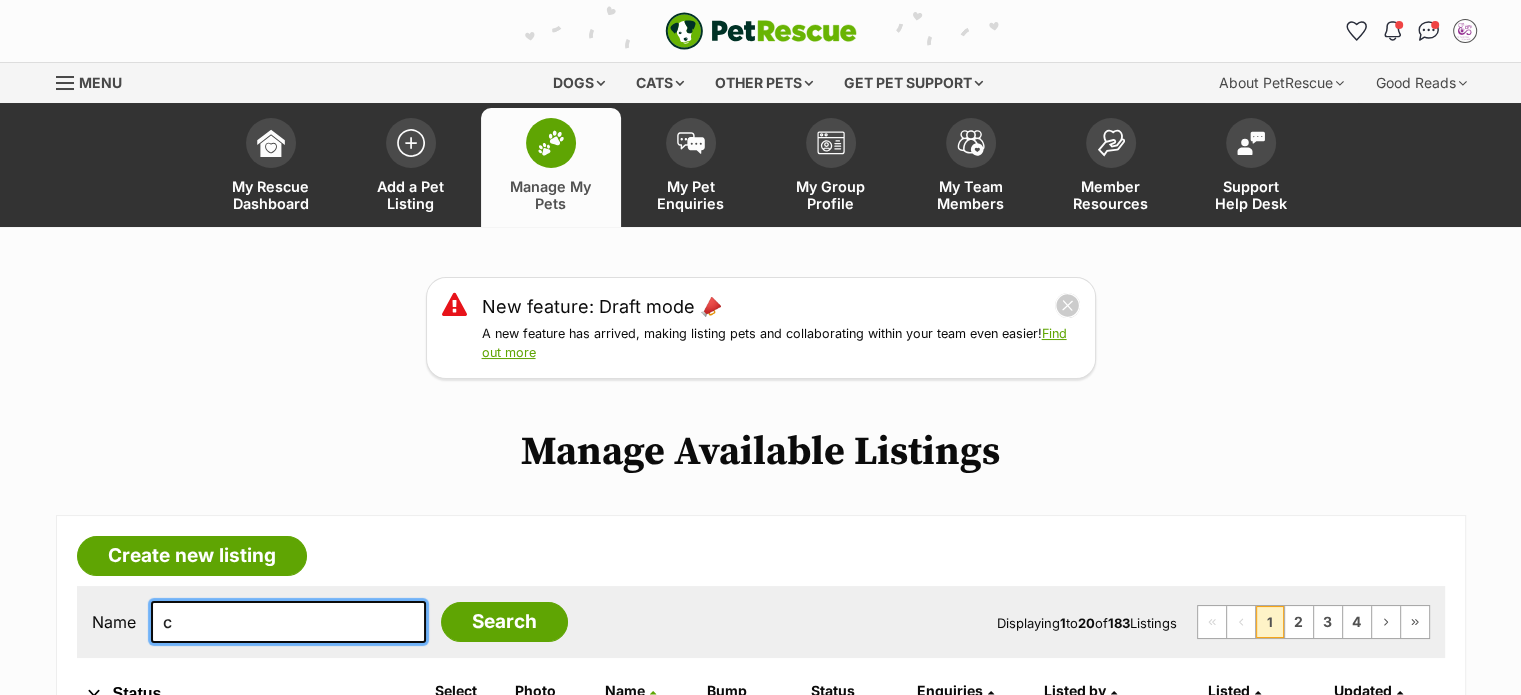 click on "c" at bounding box center [288, 622] 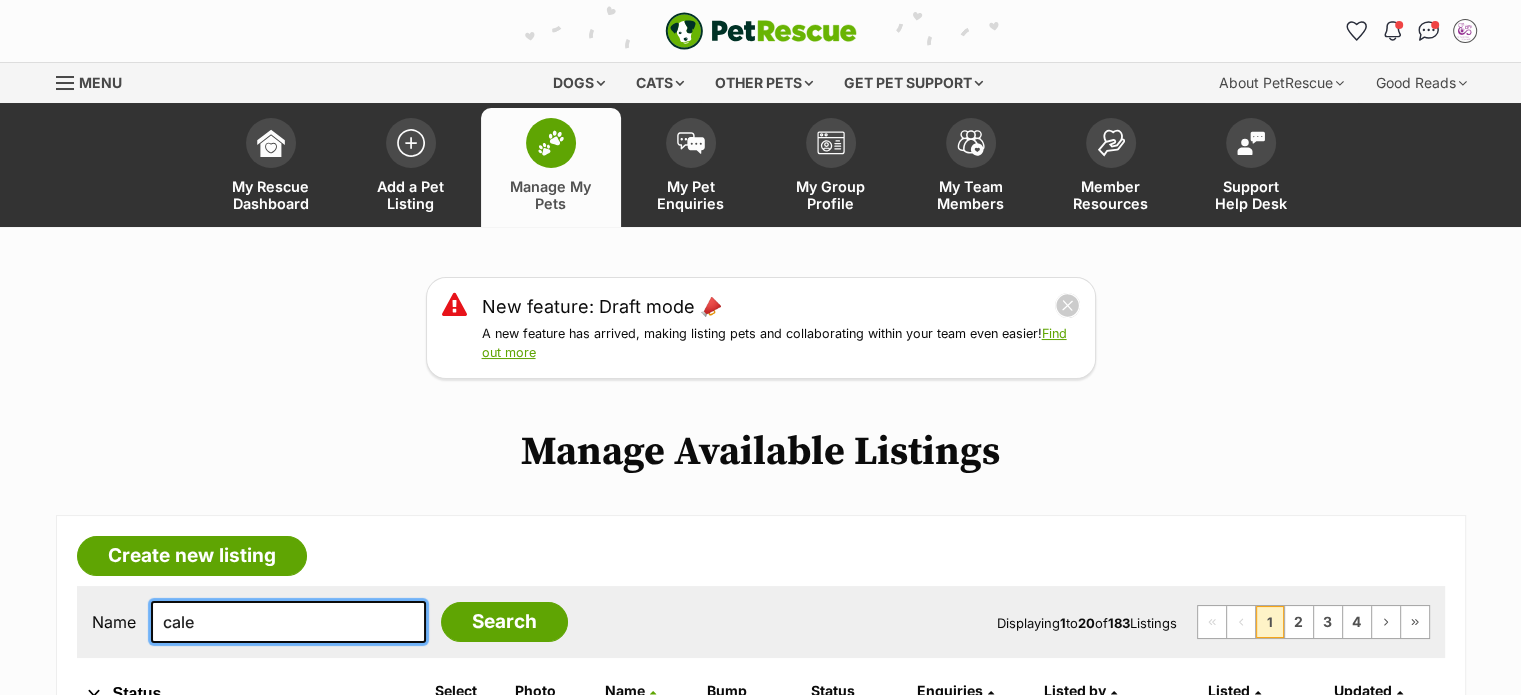 type on "cale" 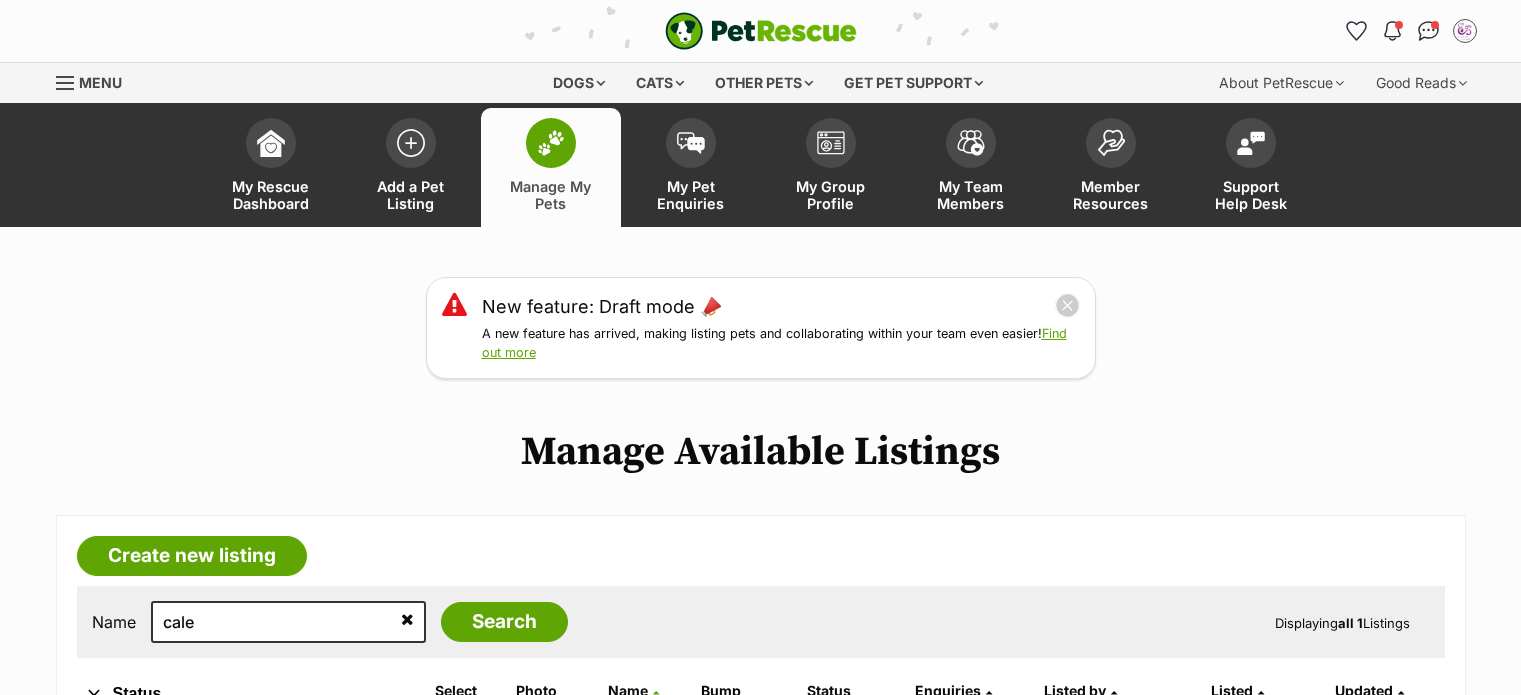 scroll, scrollTop: 0, scrollLeft: 0, axis: both 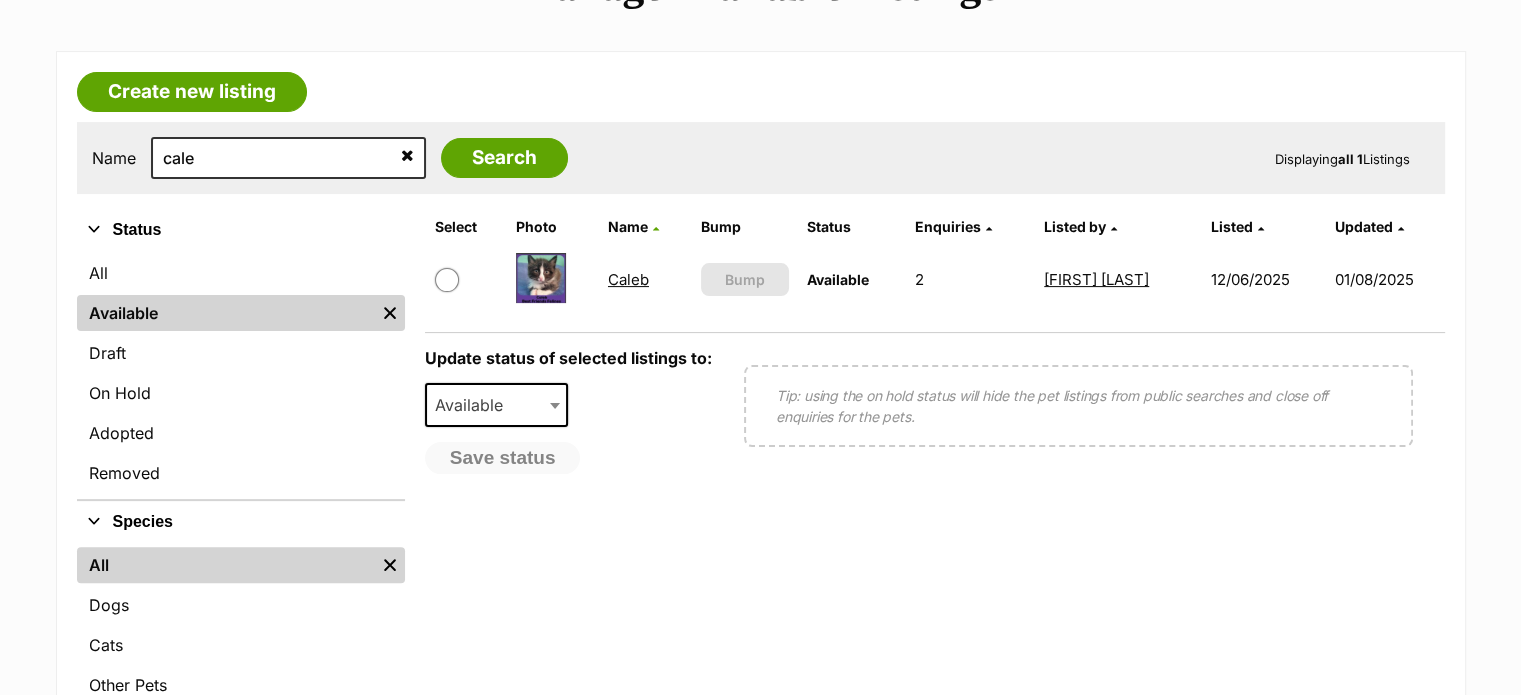 click on "Skip to main content
Log in to favourite this pet
Log in
Or sign up
Search PetRescue
Search for a pet, rescue group or article
Please select PetRescue ID
Pet name
Group
Article
Go
E.g. enter a pet's id into the search.
E.g. enter a pet's name into the search.
E.g. enter a rescue groups's name.
E.g. enter in a keyword to find an article.
Want to remove this pet?
The ‘Removed’ status should only be selected when a pet has been euthanased or died of natural causes whilst in care, or when a pet has been transferred to another rescue organisation.
Learn more about the different pet profile statuses.
Do you still wish to mark this pet as ‘Removed’?
Yes
No
Your pet has been marked as adopted
Another successful adoption - amazing work Best Friends Felines !
Your pets have been marked as adopted" at bounding box center (760, 694) 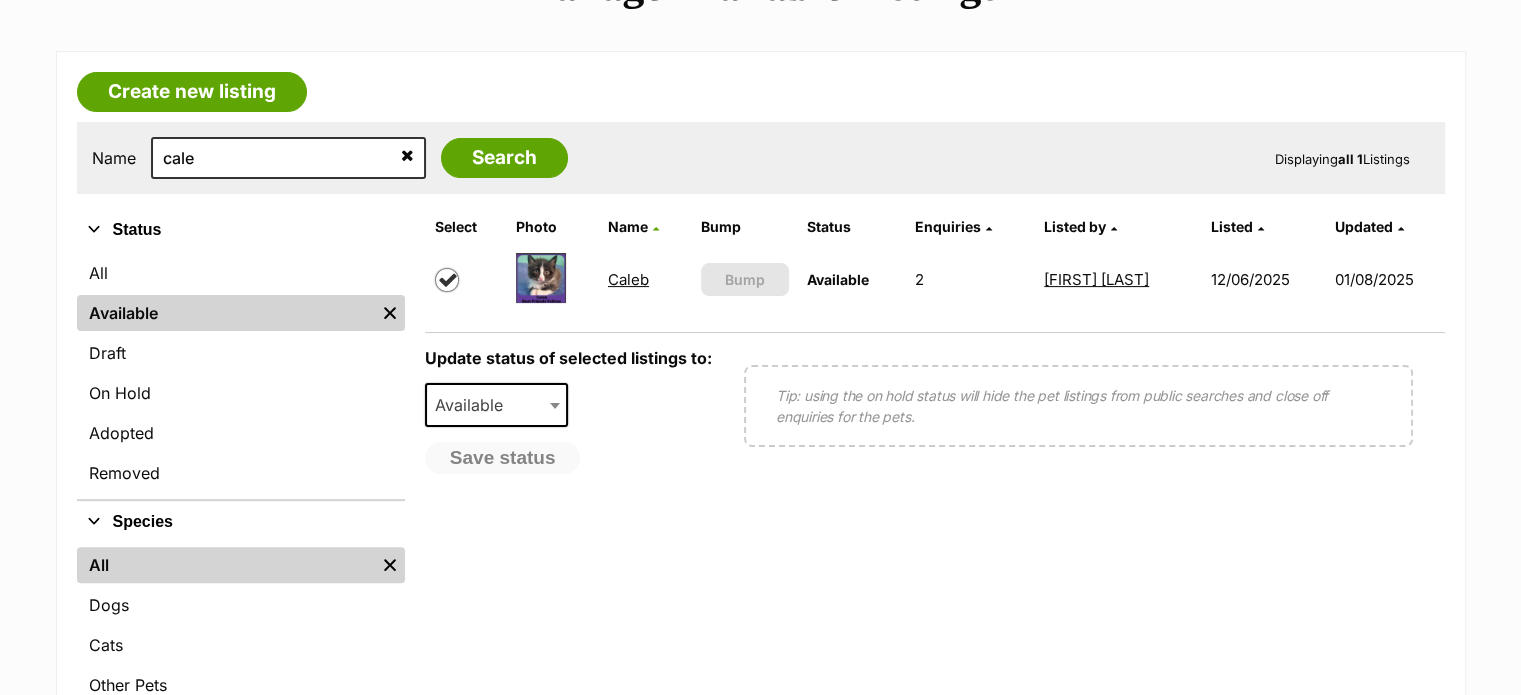 checkbox on "true" 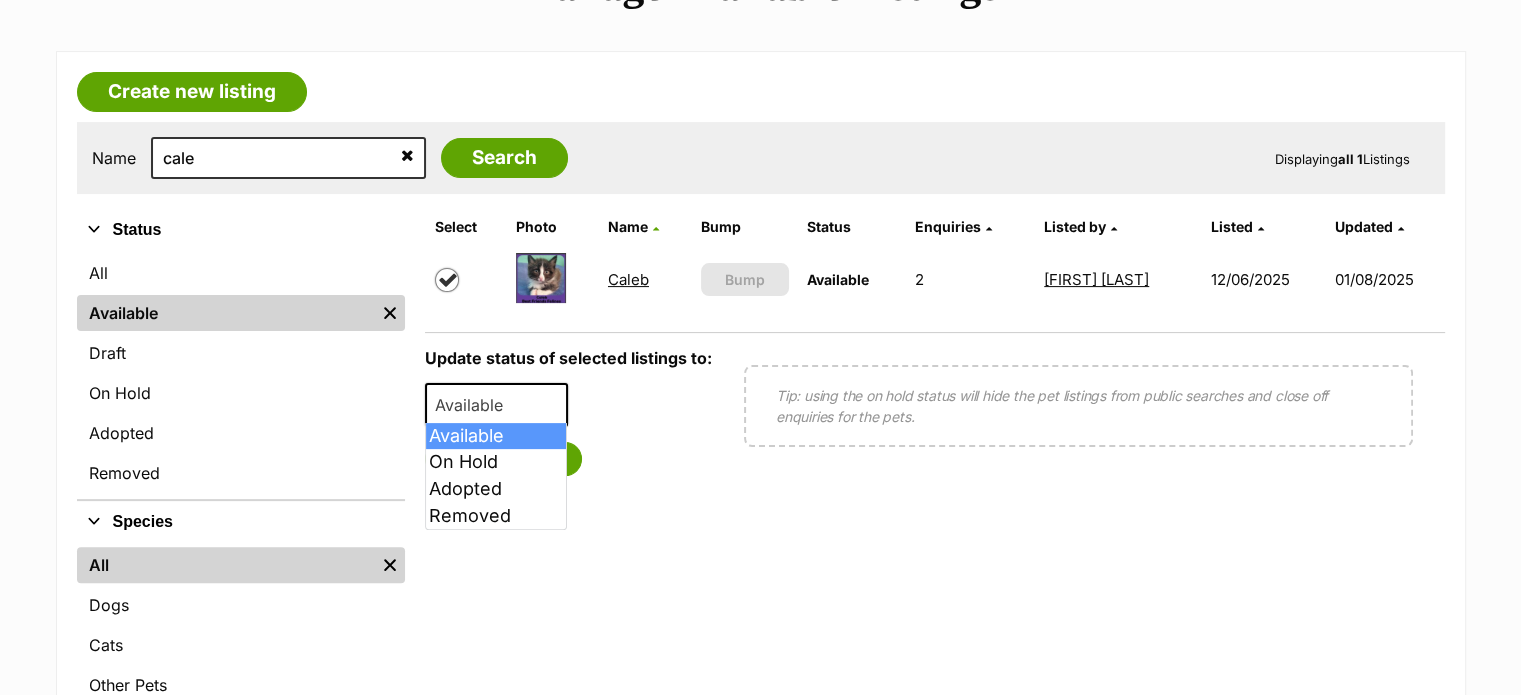 click on "Available" at bounding box center (475, 405) 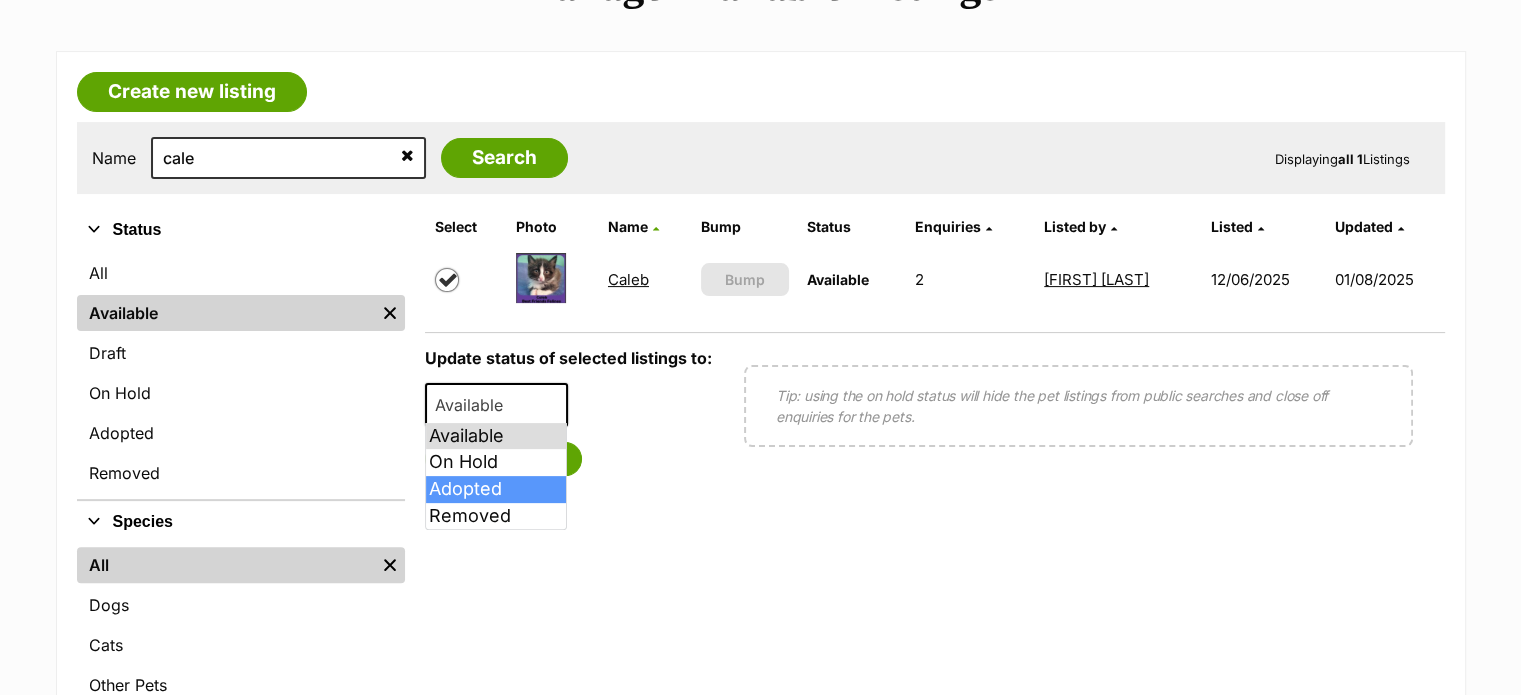 select on "rehomed" 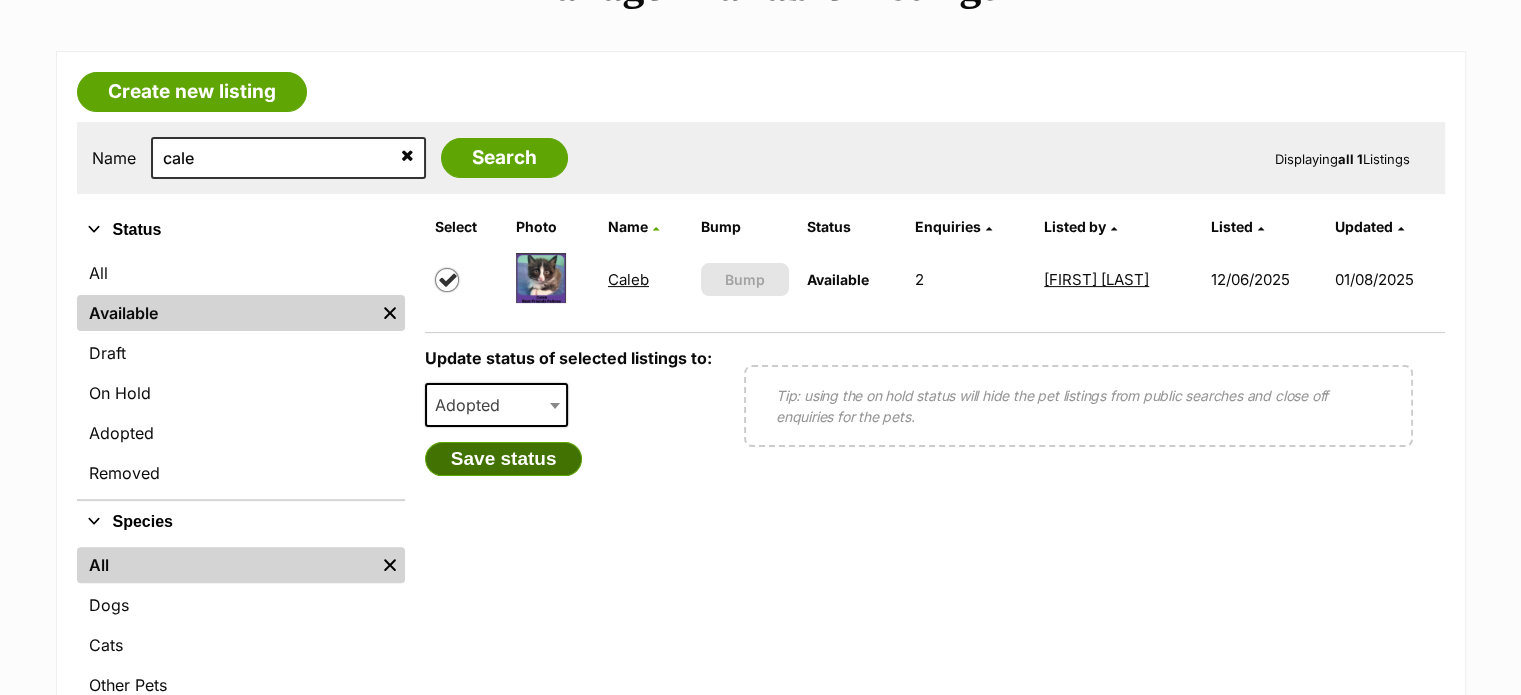 click on "Save status" at bounding box center (504, 459) 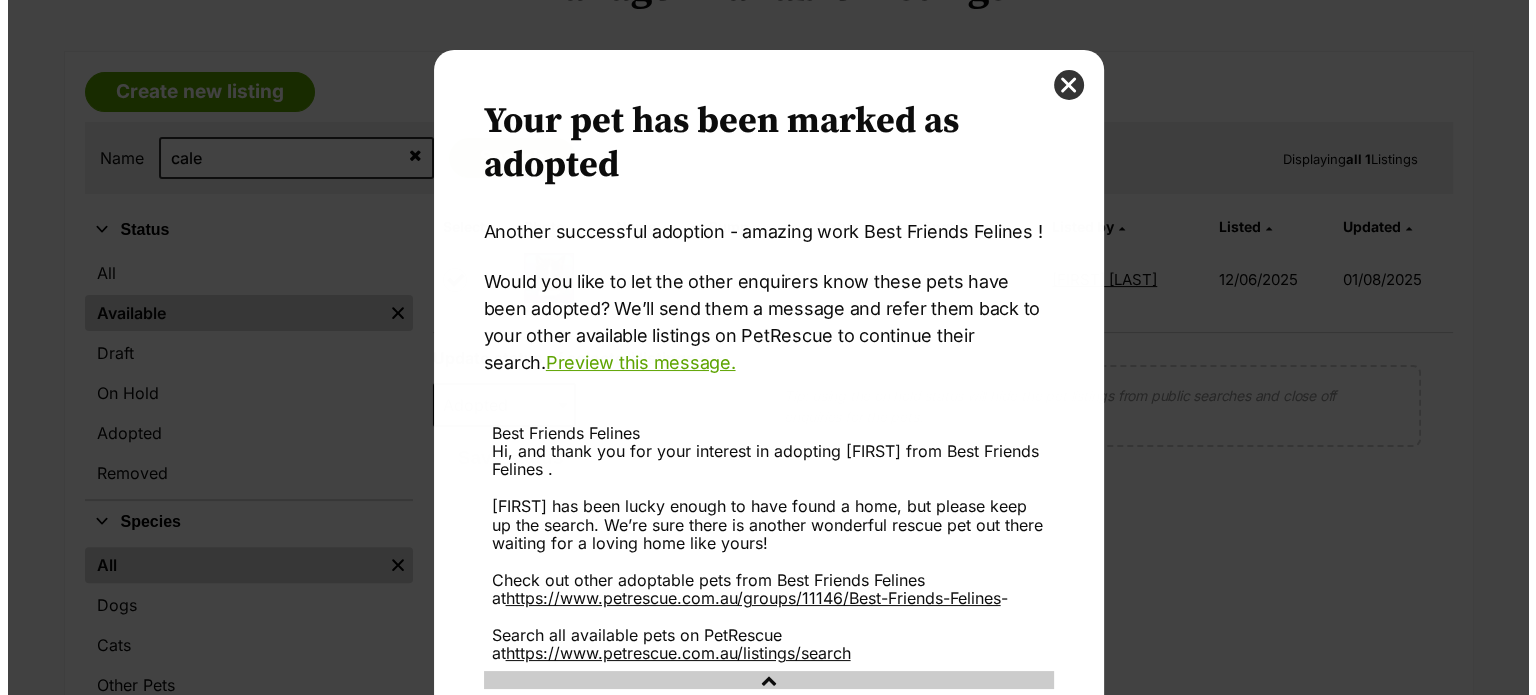 scroll, scrollTop: 0, scrollLeft: 0, axis: both 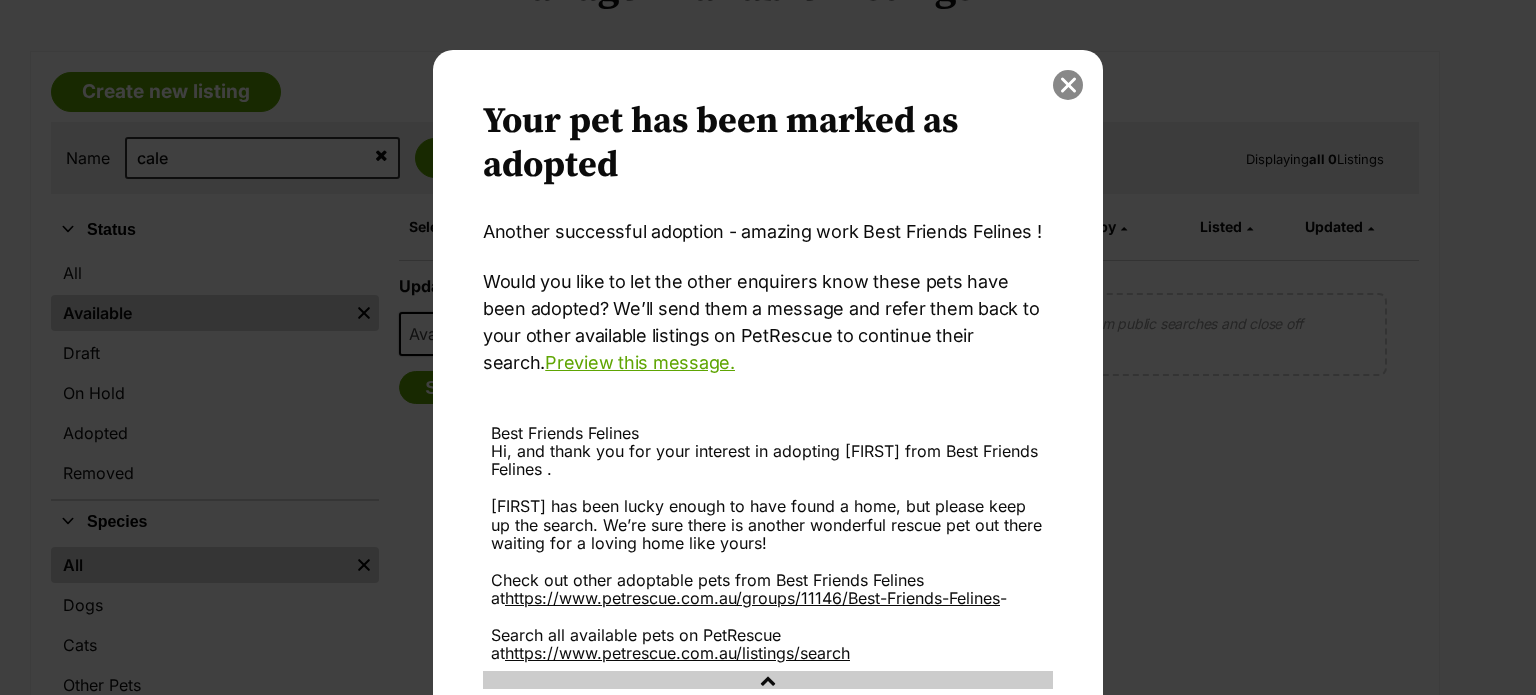click at bounding box center [1068, 85] 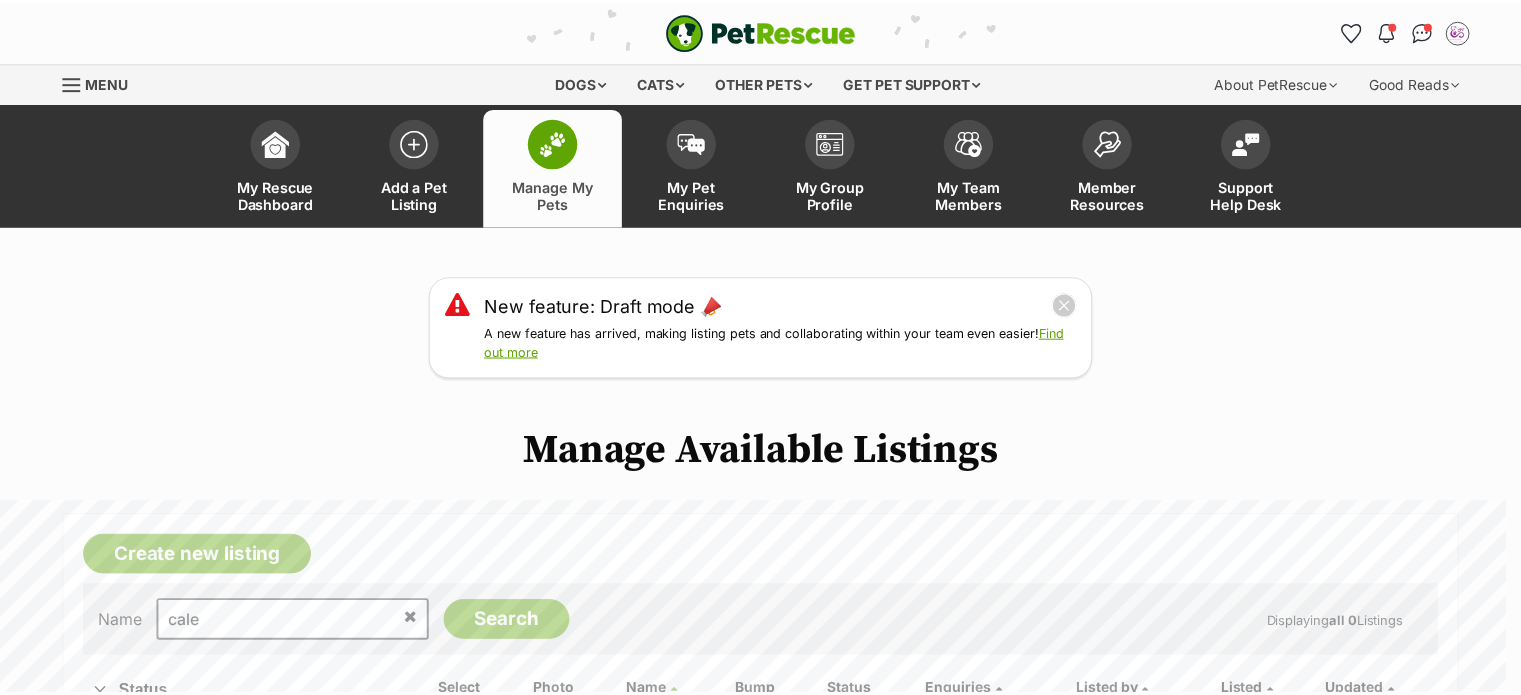 scroll, scrollTop: 464, scrollLeft: 0, axis: vertical 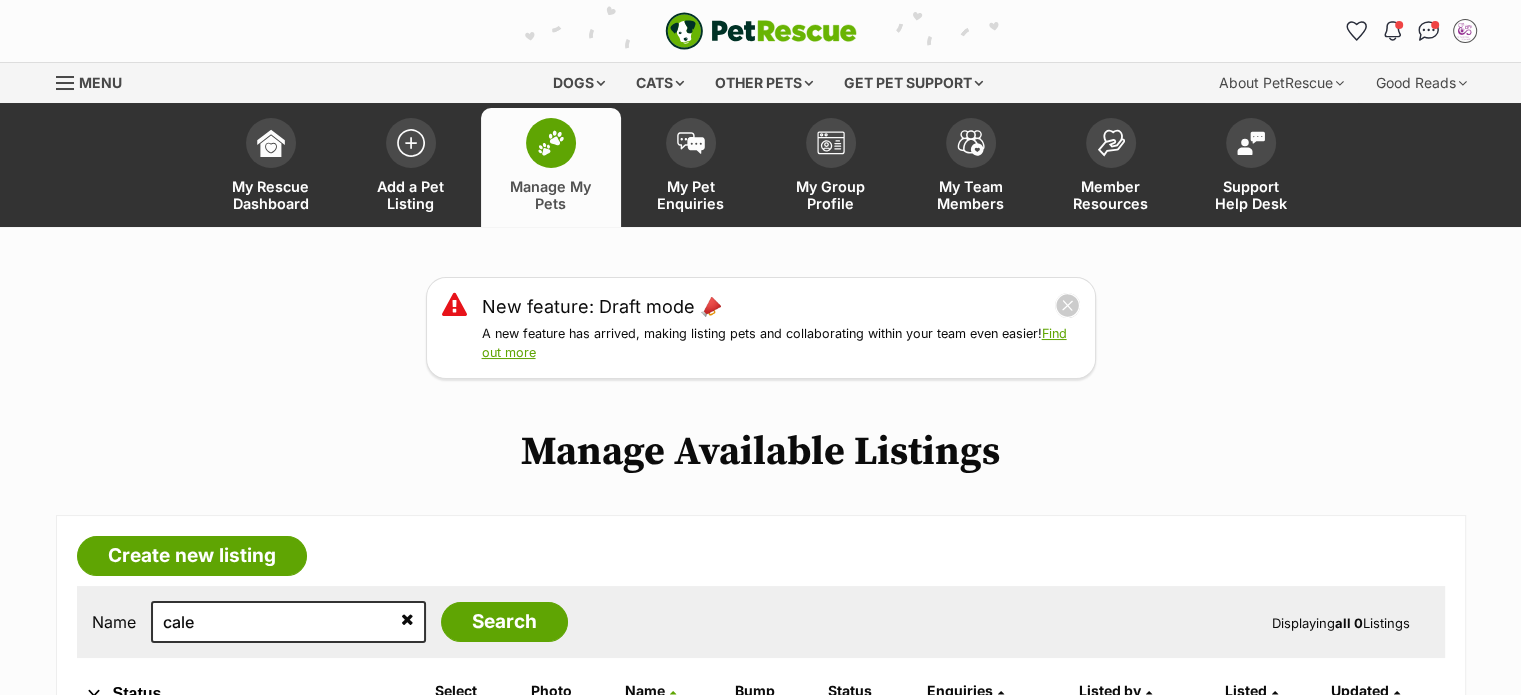 click at bounding box center (66, 83) 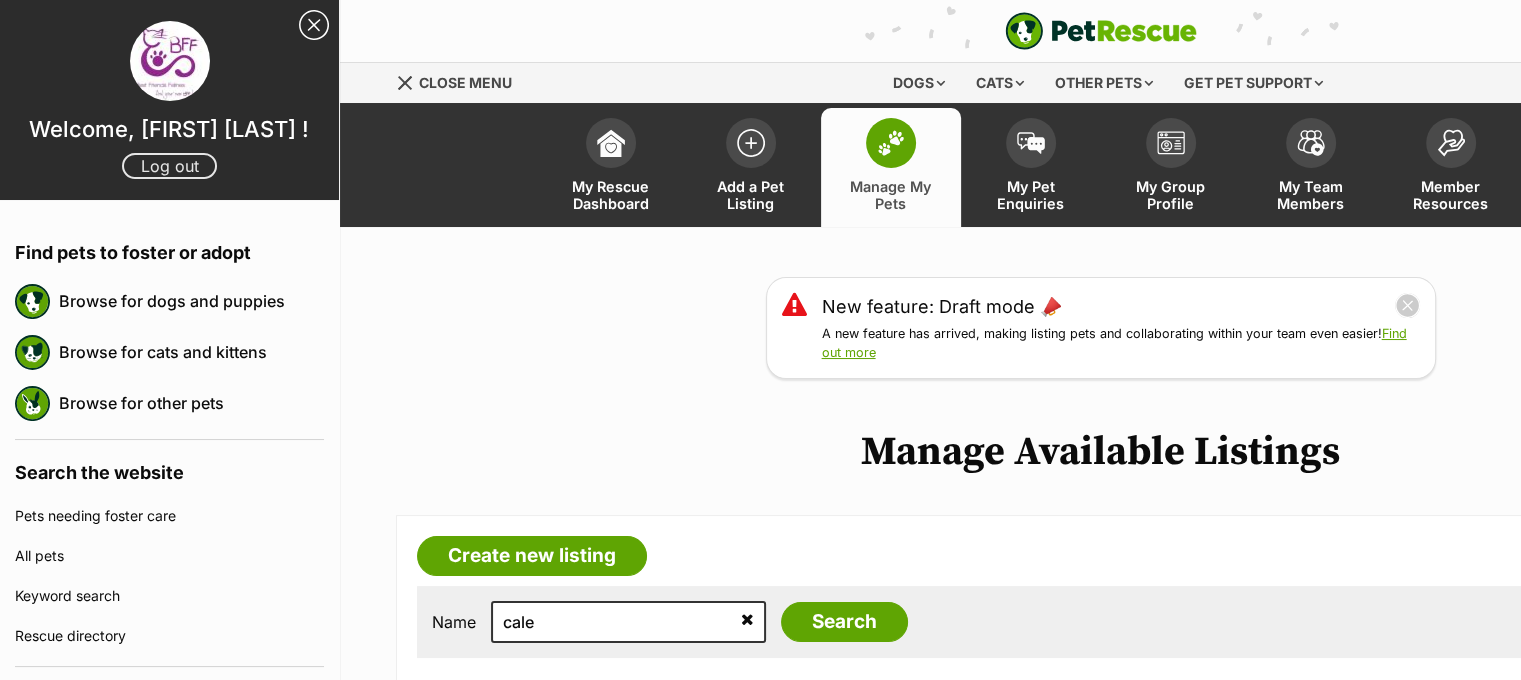 click on "Log out" at bounding box center (169, 166) 